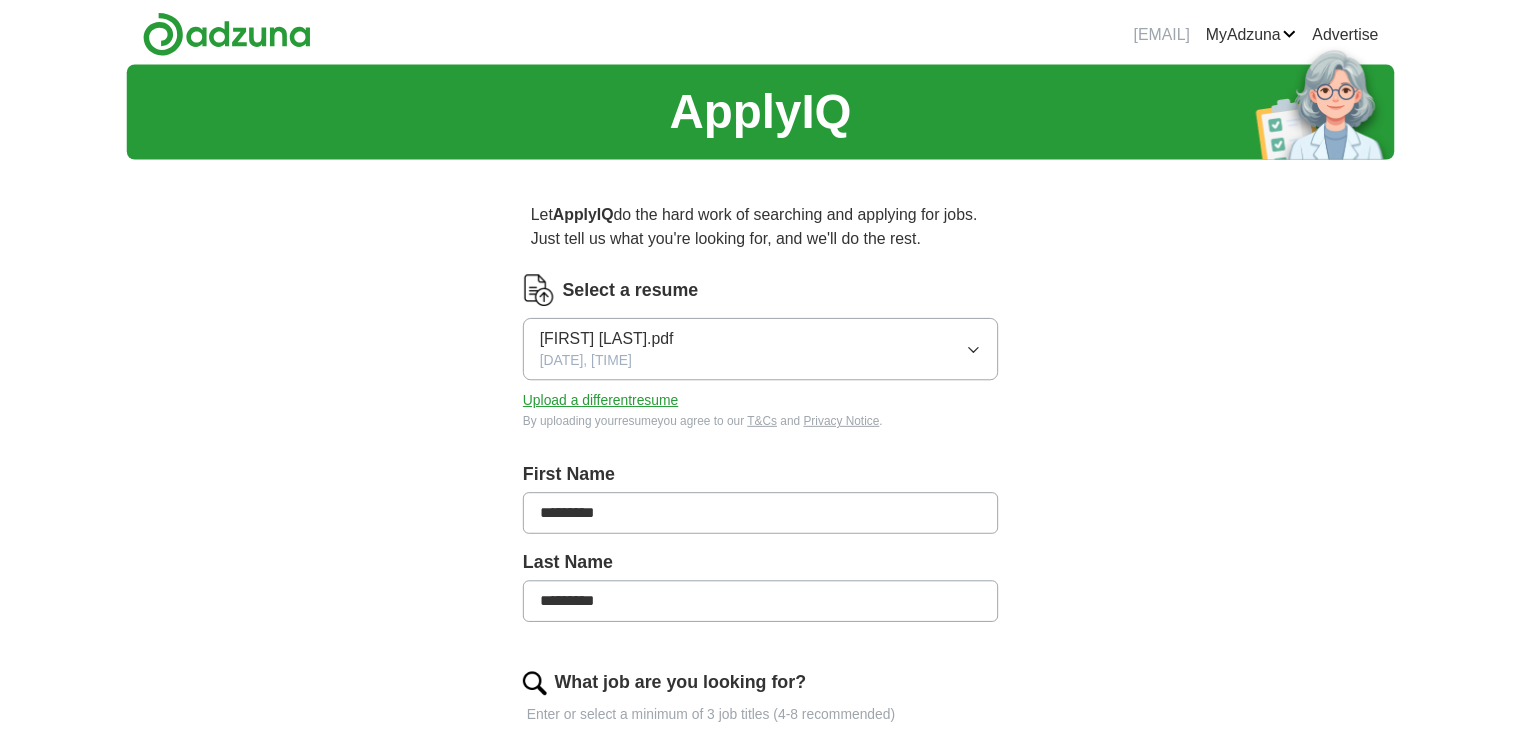 scroll, scrollTop: 0, scrollLeft: 0, axis: both 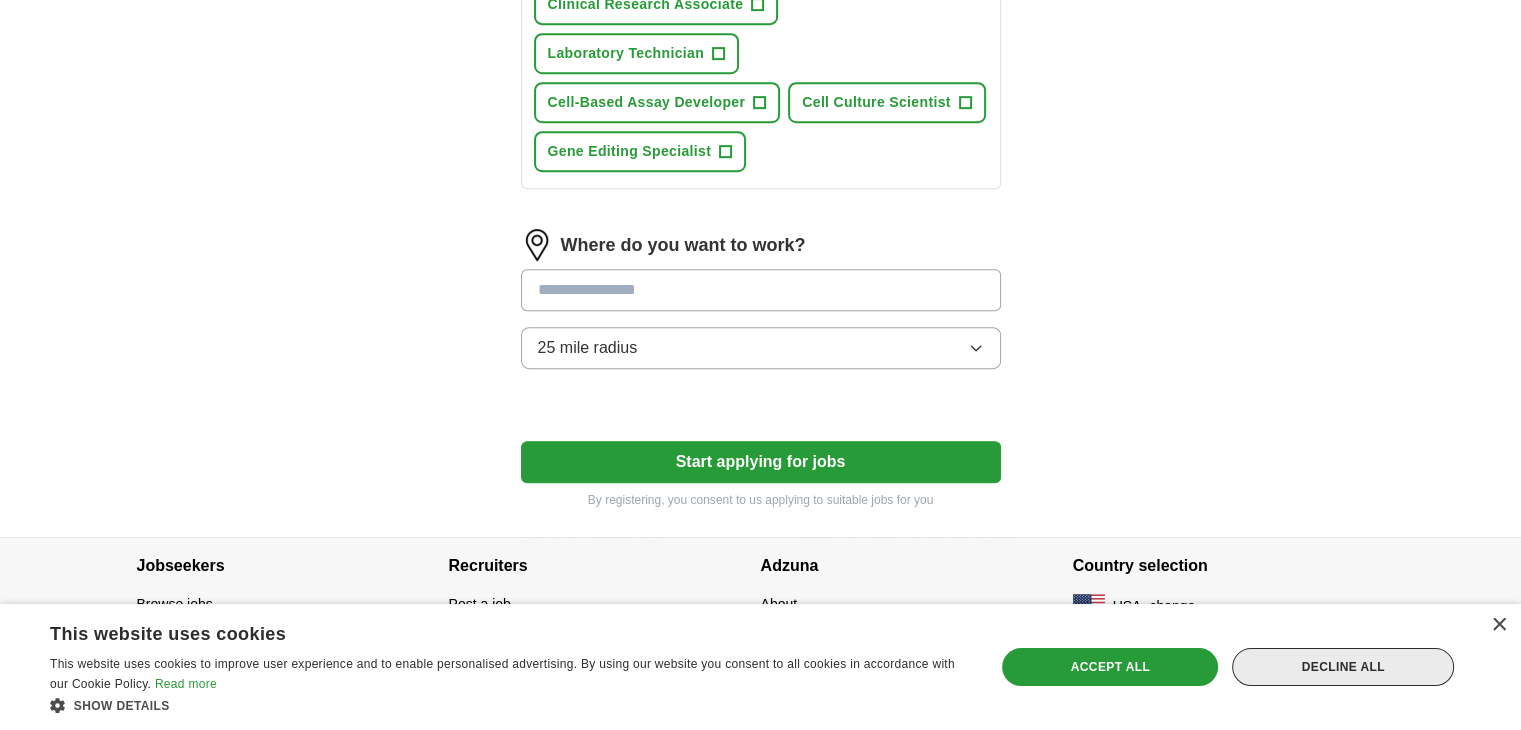 click on "Decline all" at bounding box center (1343, 667) 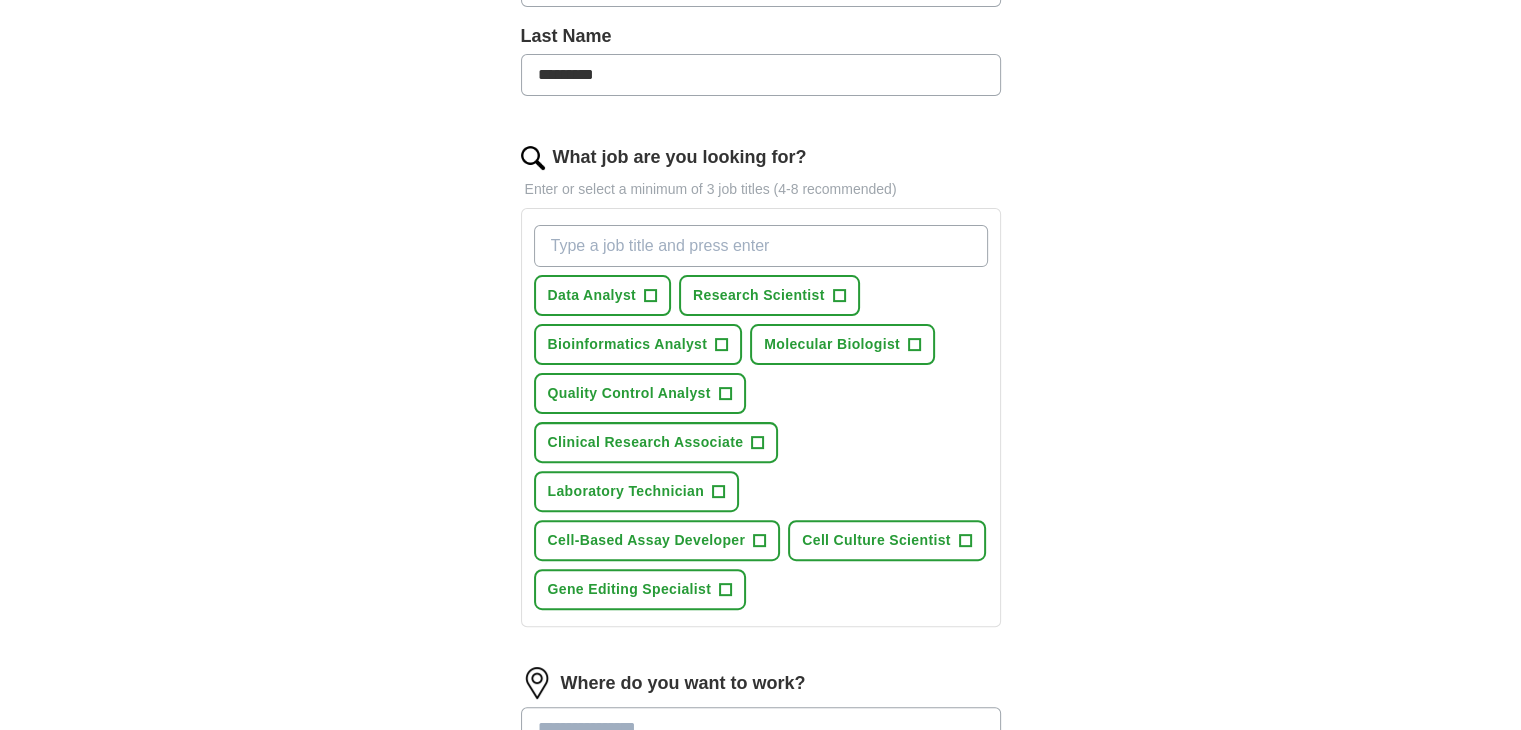scroll, scrollTop: 524, scrollLeft: 0, axis: vertical 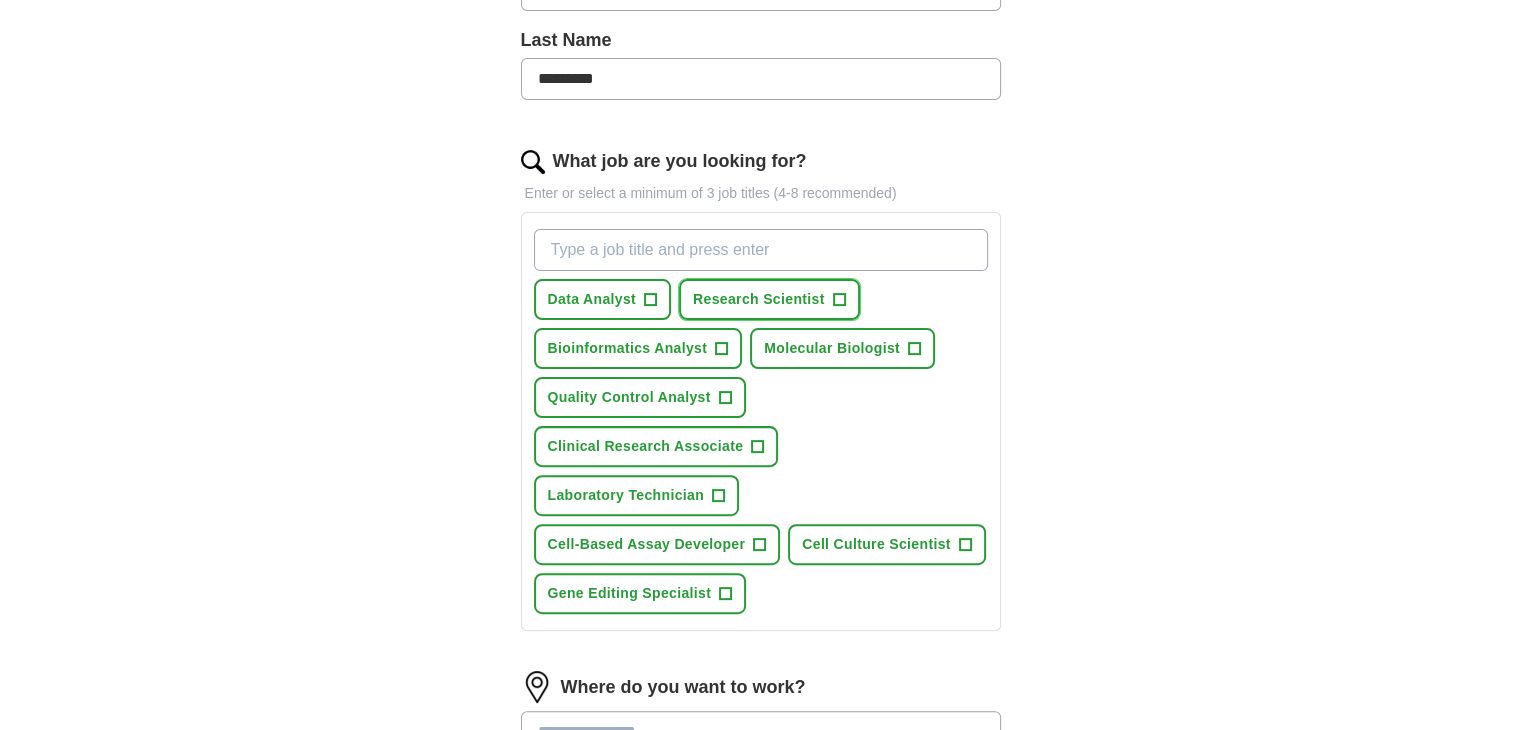 click on "+" at bounding box center [839, 300] 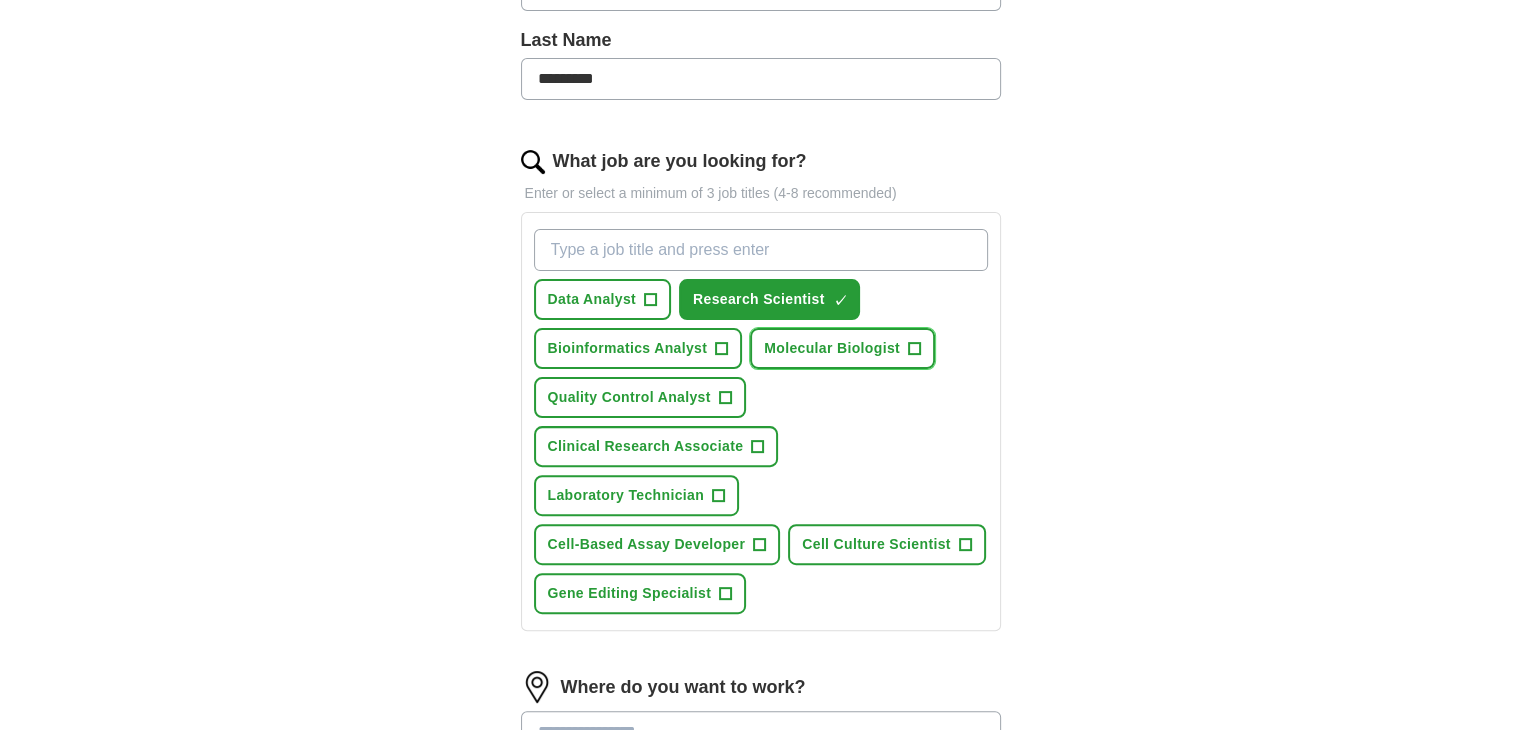 click on "+" at bounding box center (914, 349) 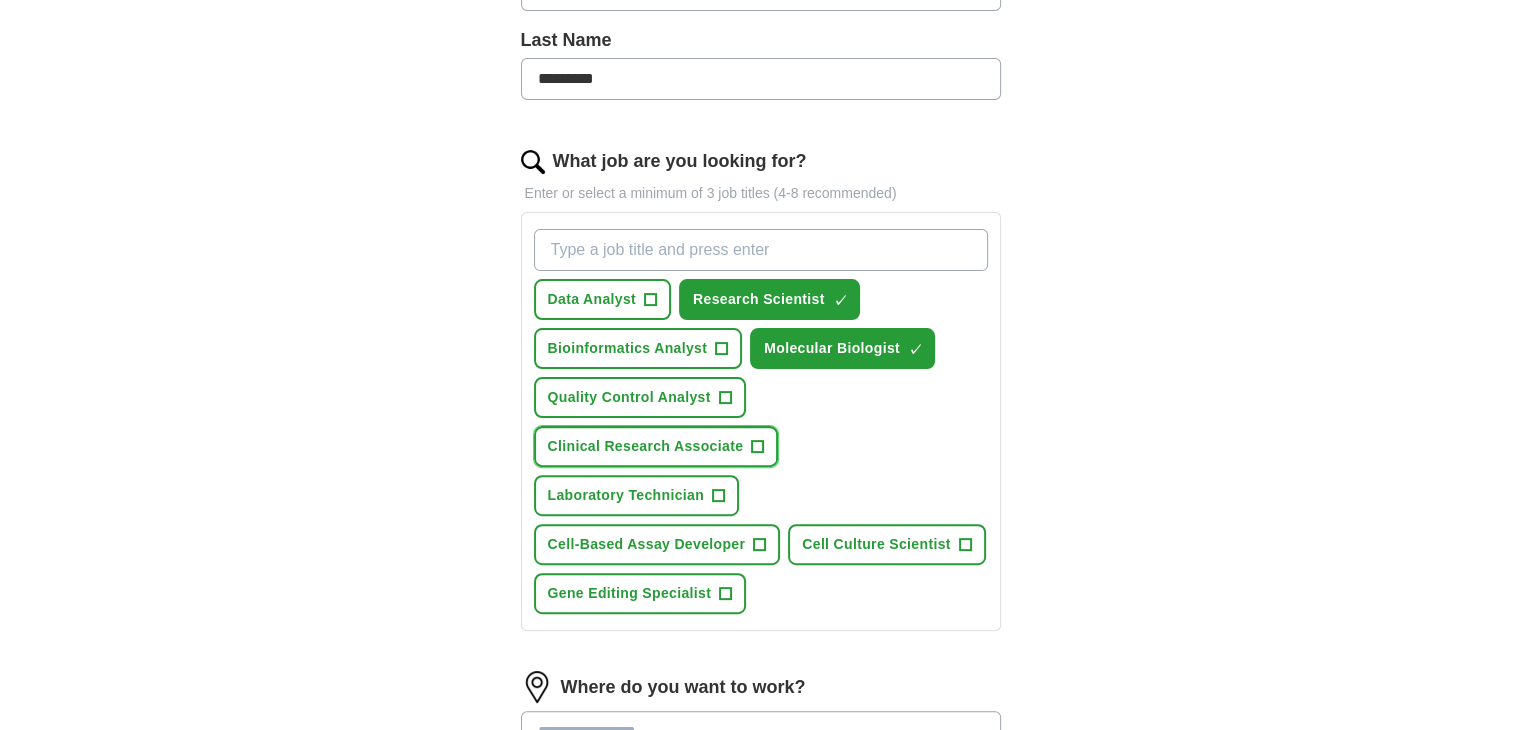 click on "+" at bounding box center [757, 446] 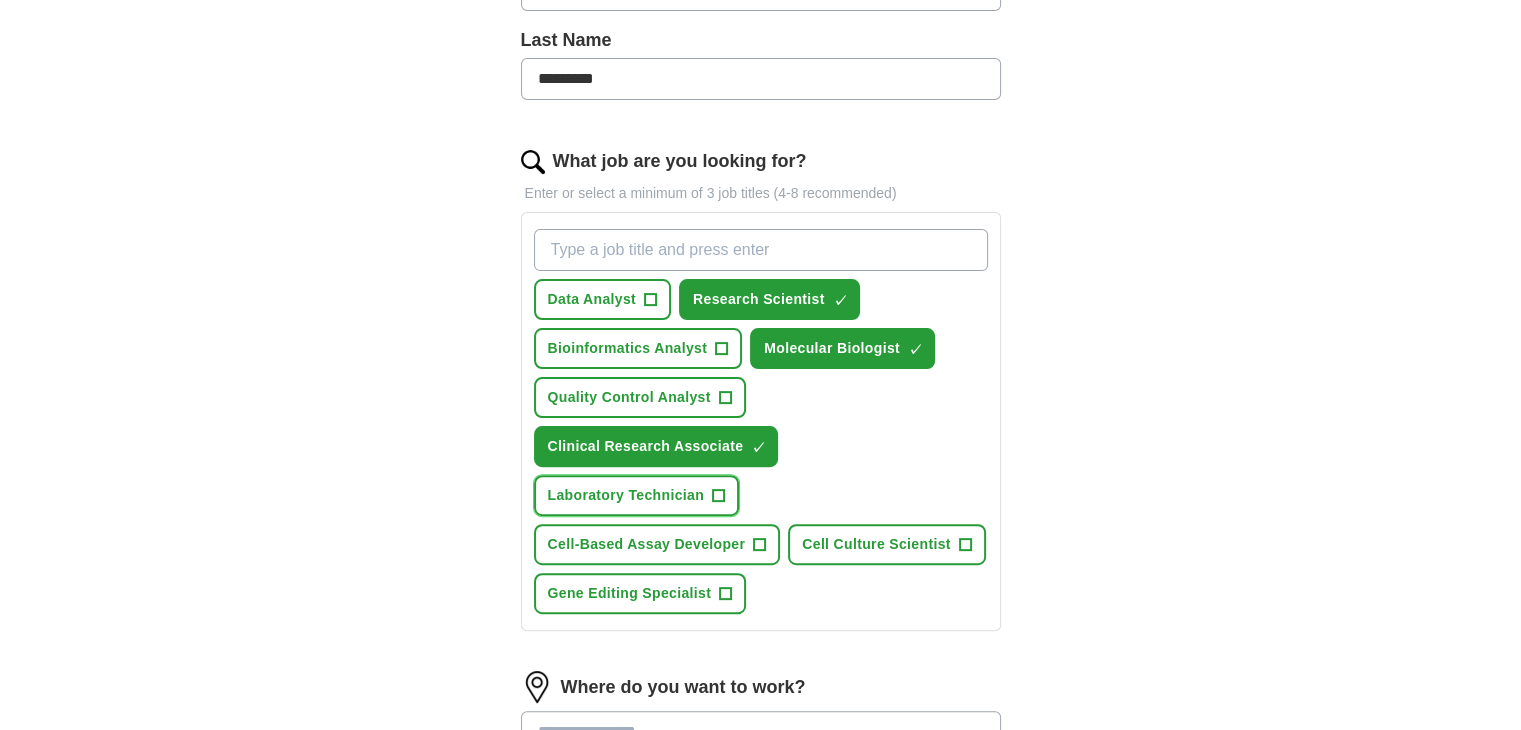 click on "Laboratory Technician +" at bounding box center [636, 495] 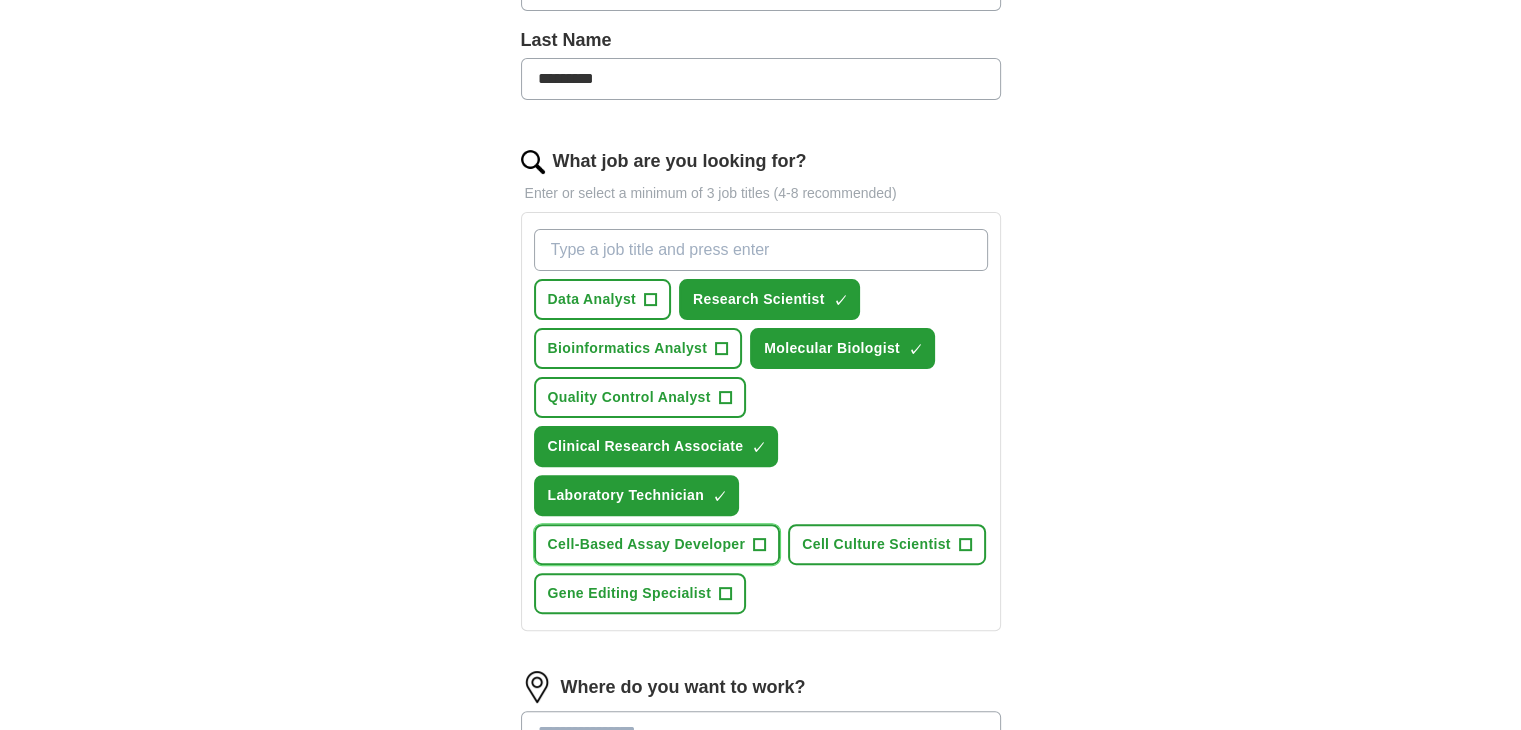 click on "+" at bounding box center [760, 545] 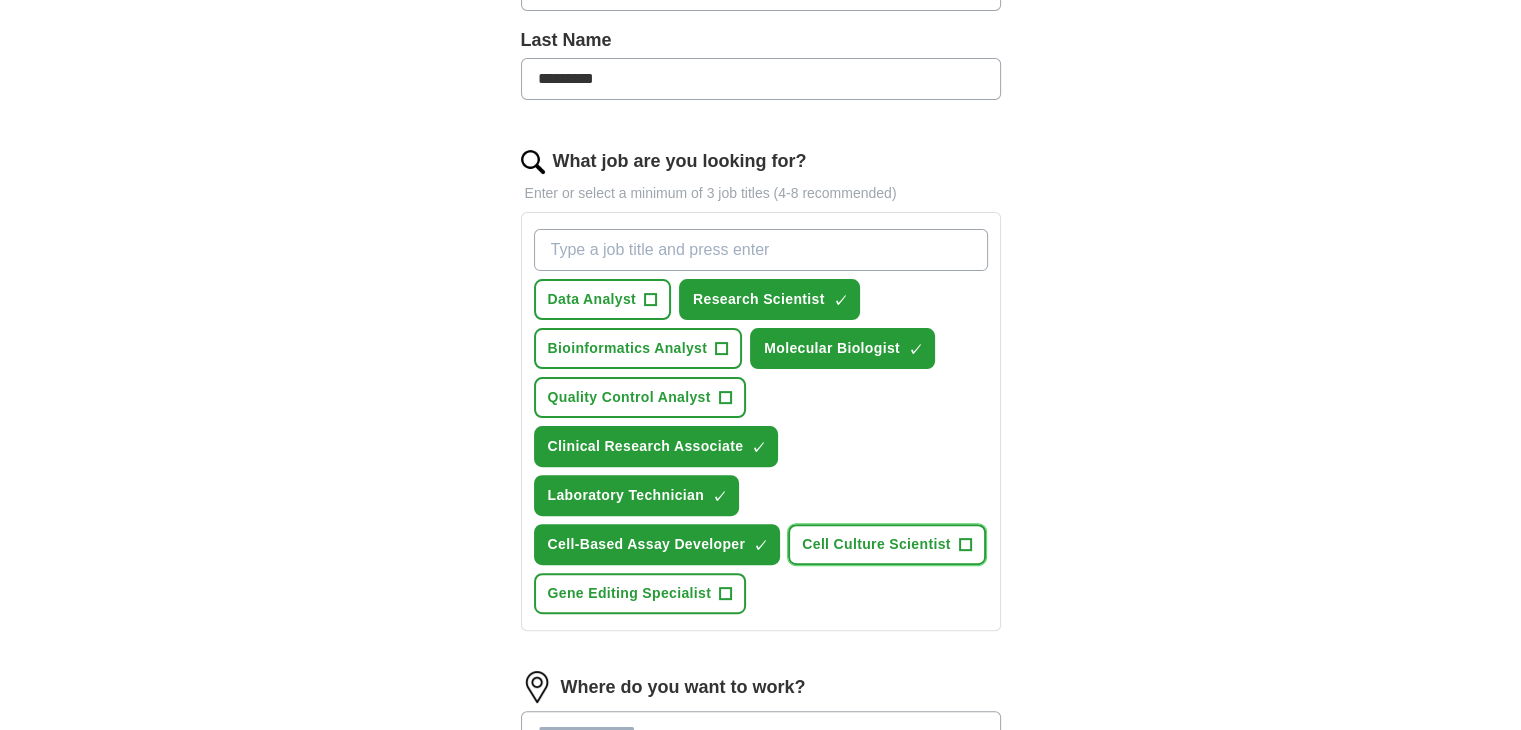 click on "+" at bounding box center [965, 545] 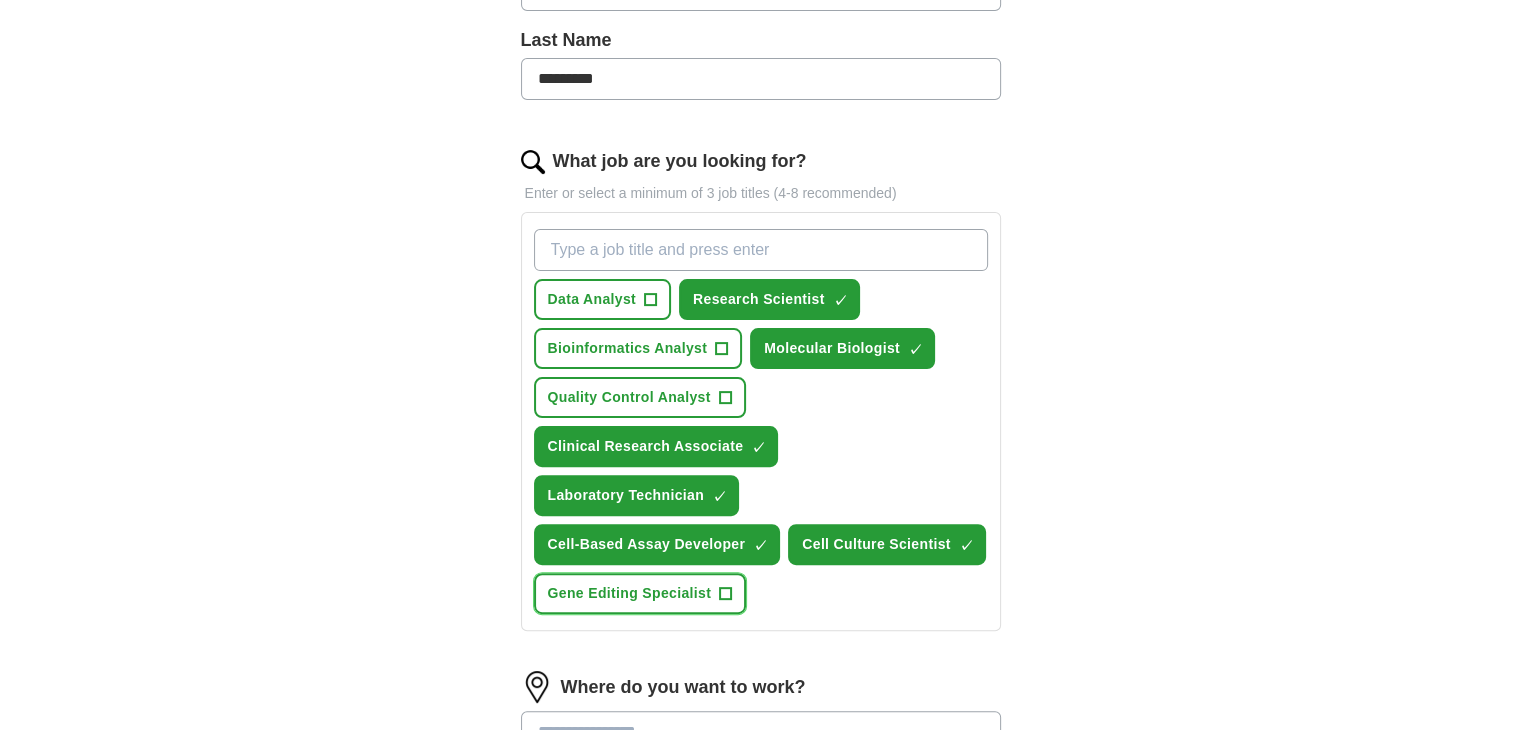 click on "Gene Editing Specialist +" at bounding box center [640, 593] 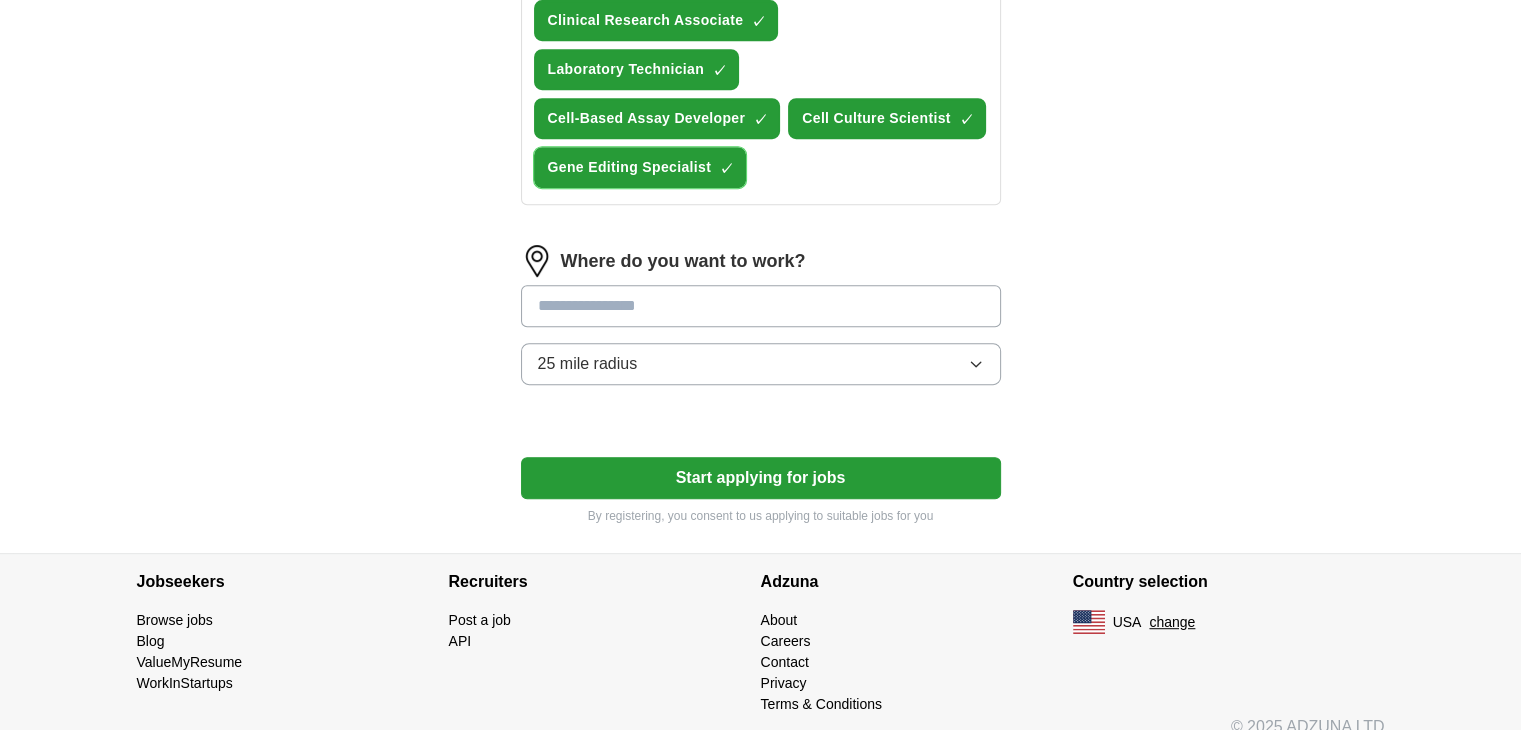 scroll, scrollTop: 951, scrollLeft: 0, axis: vertical 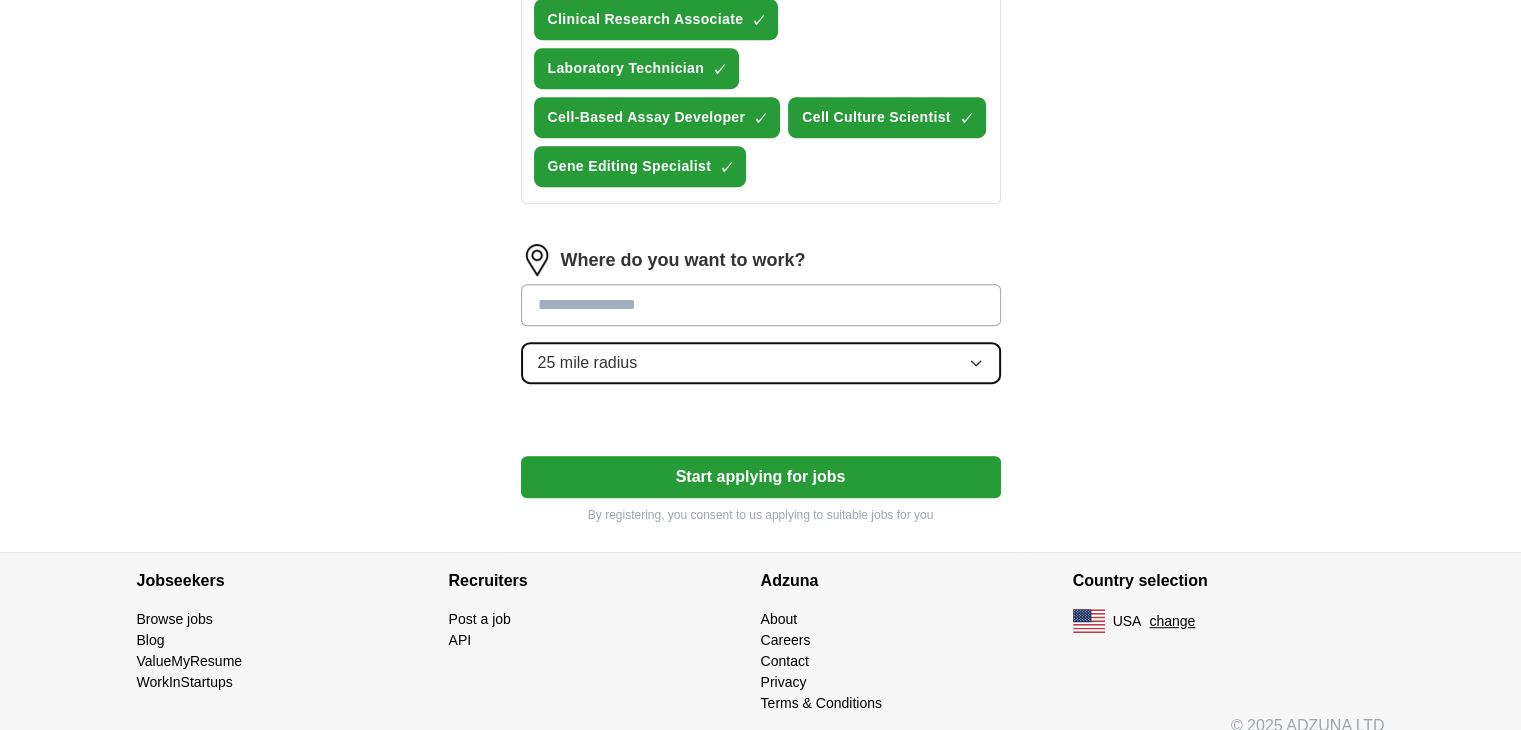 click on "25 mile radius" at bounding box center [761, 363] 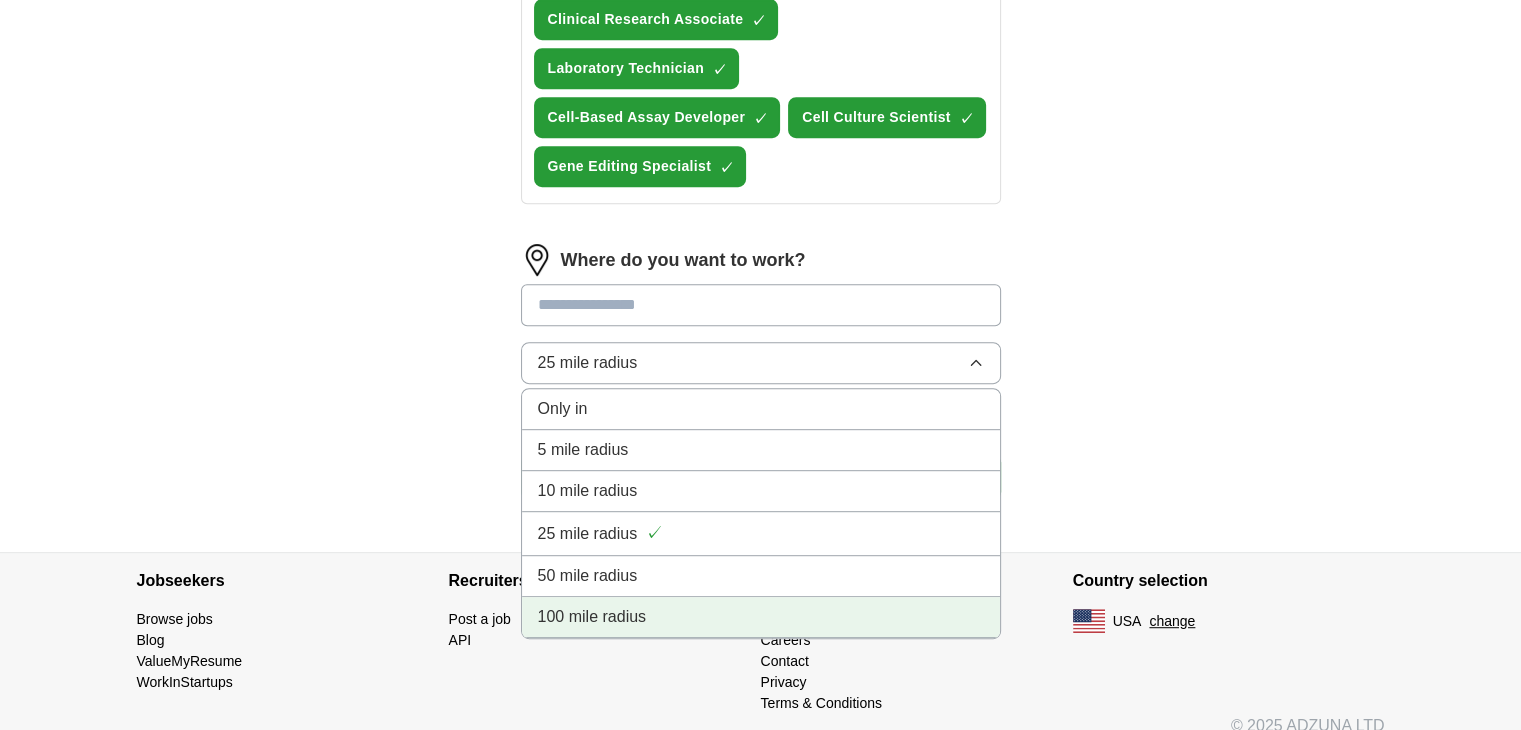 click on "100 mile radius" at bounding box center (761, 617) 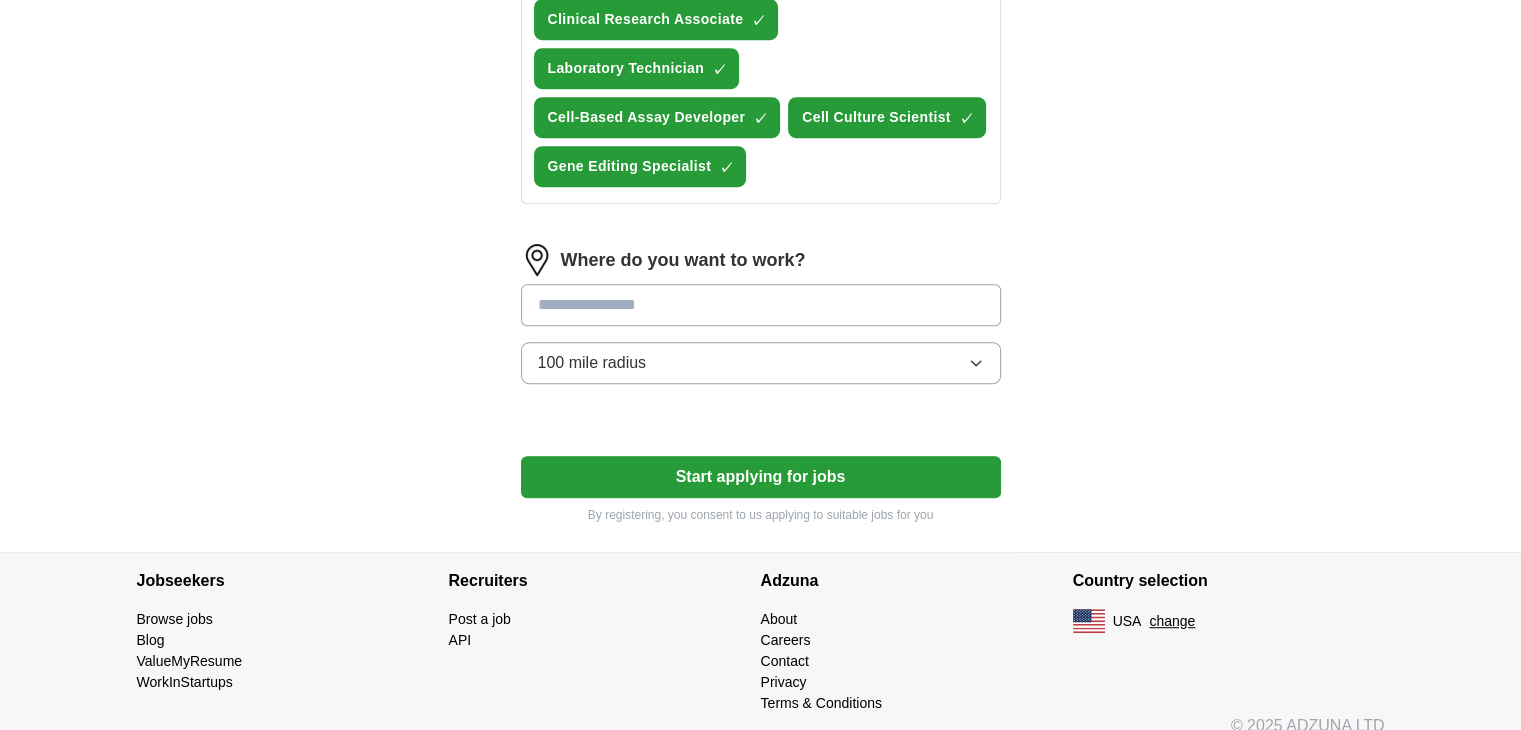click at bounding box center (761, 305) 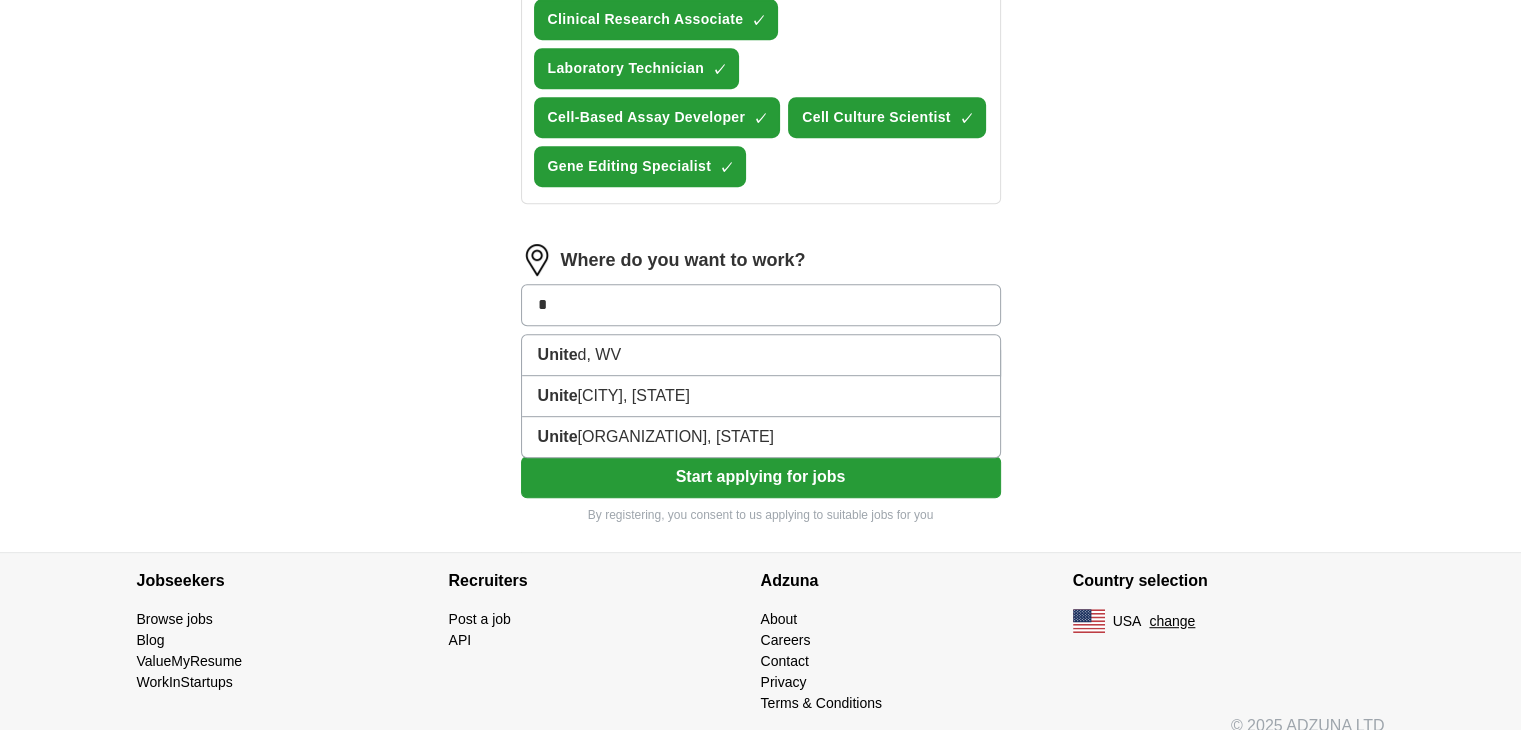 type on "*" 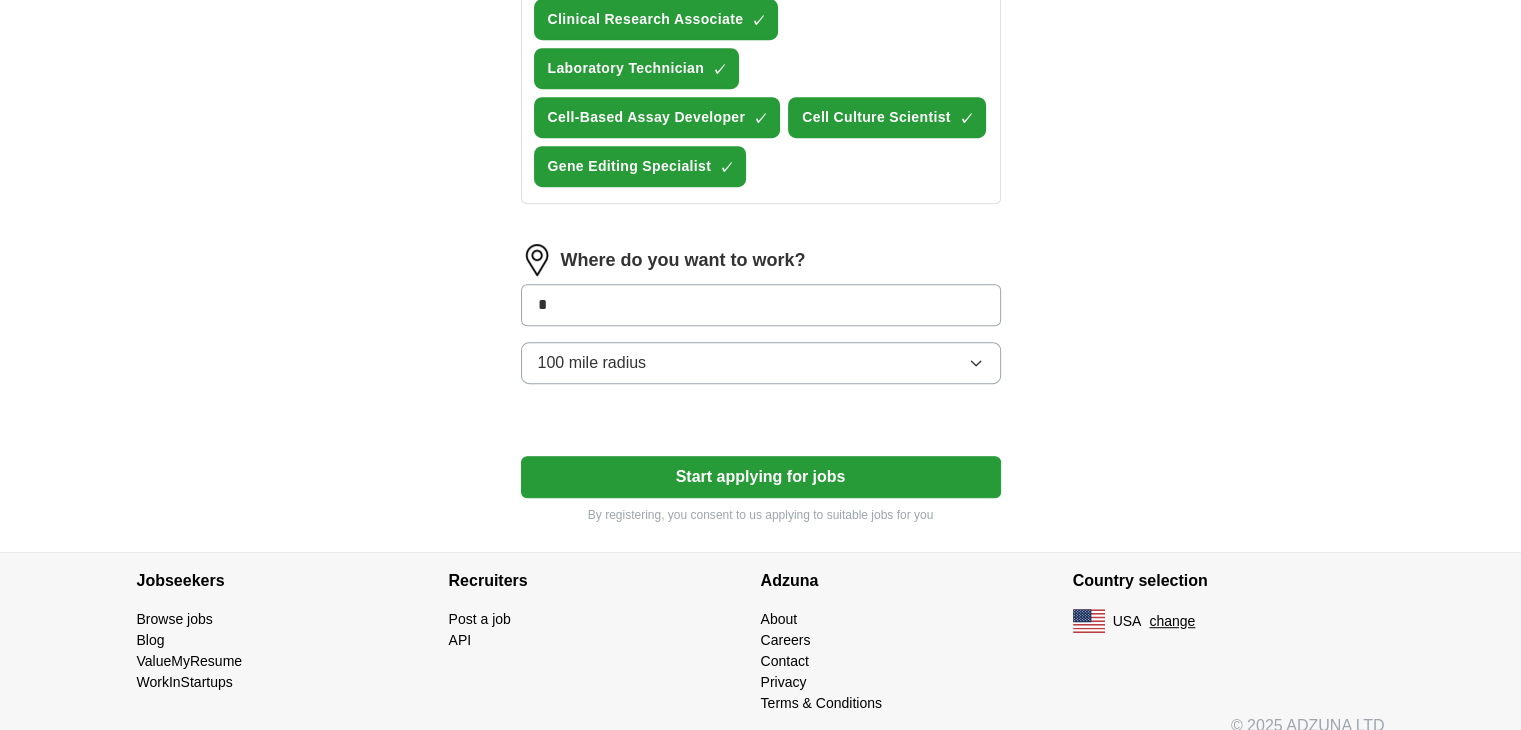 type on "**" 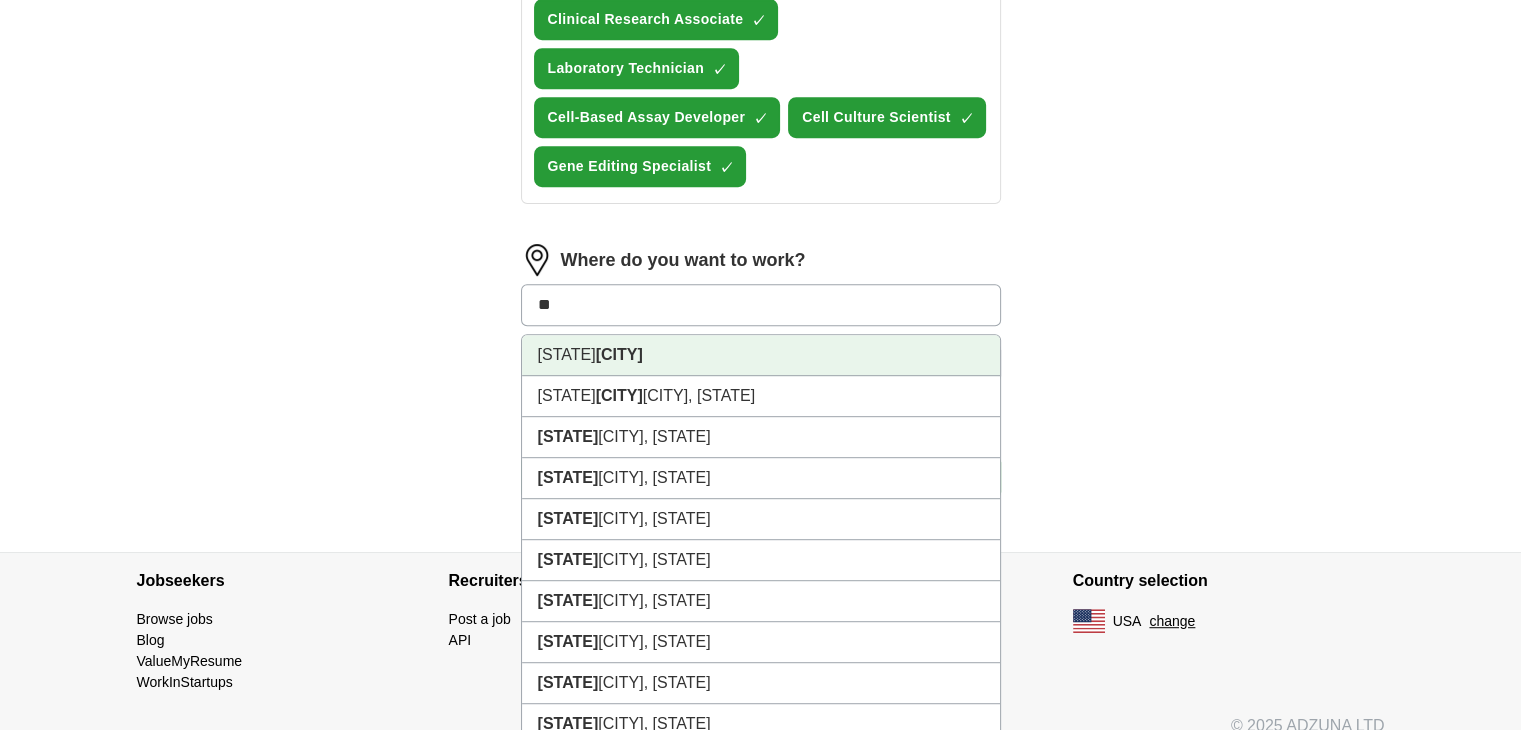click on "[STATE]" at bounding box center (761, 355) 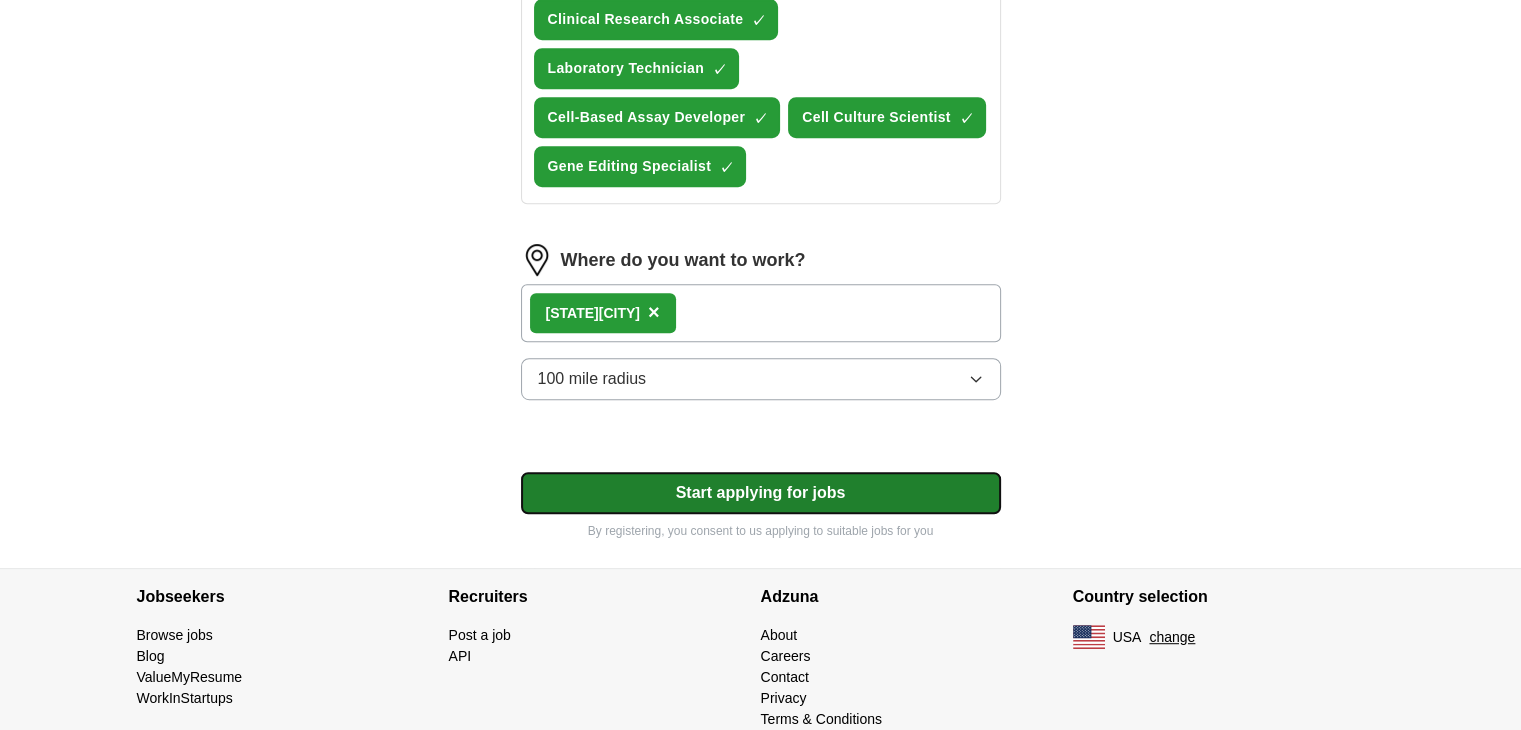 click on "Start applying for jobs" at bounding box center (761, 493) 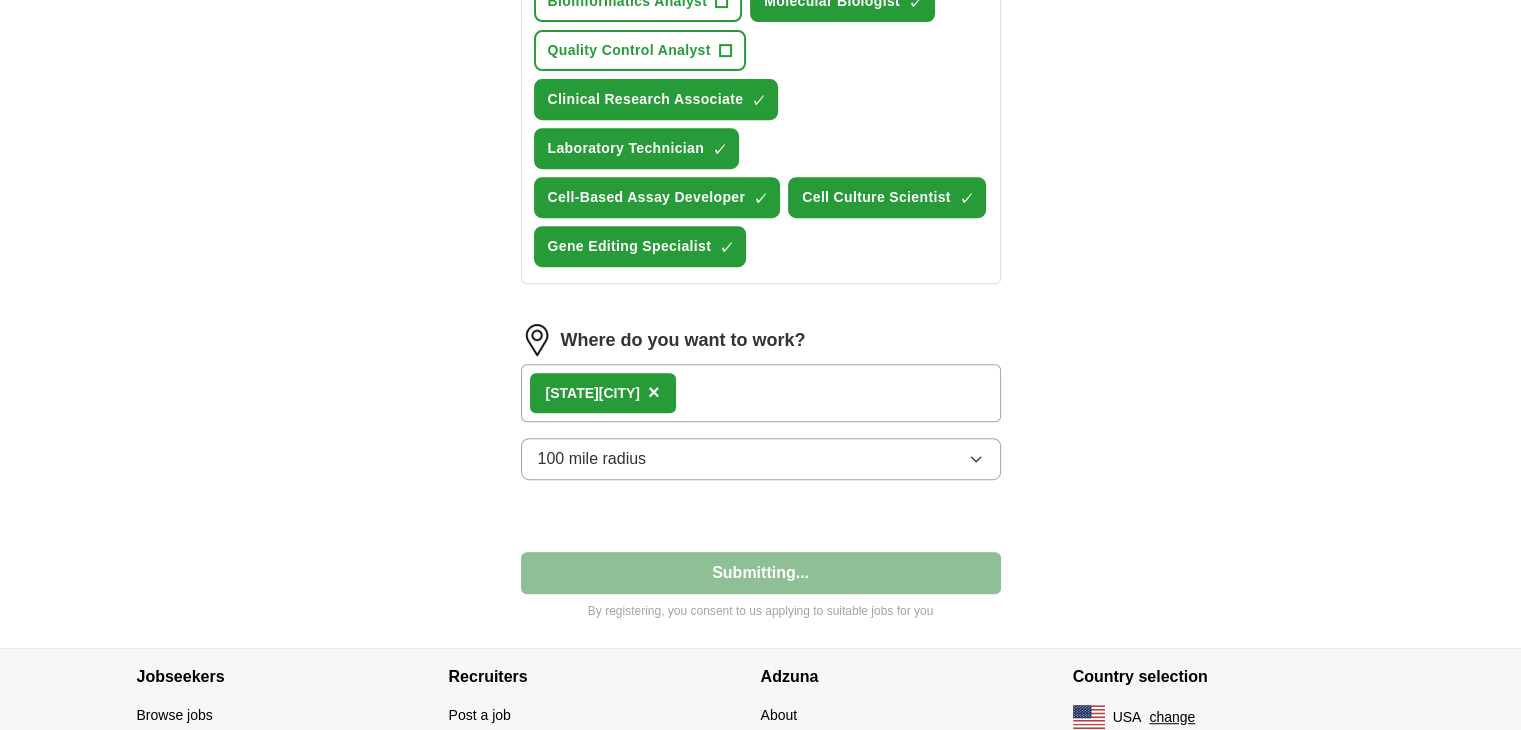 select on "**" 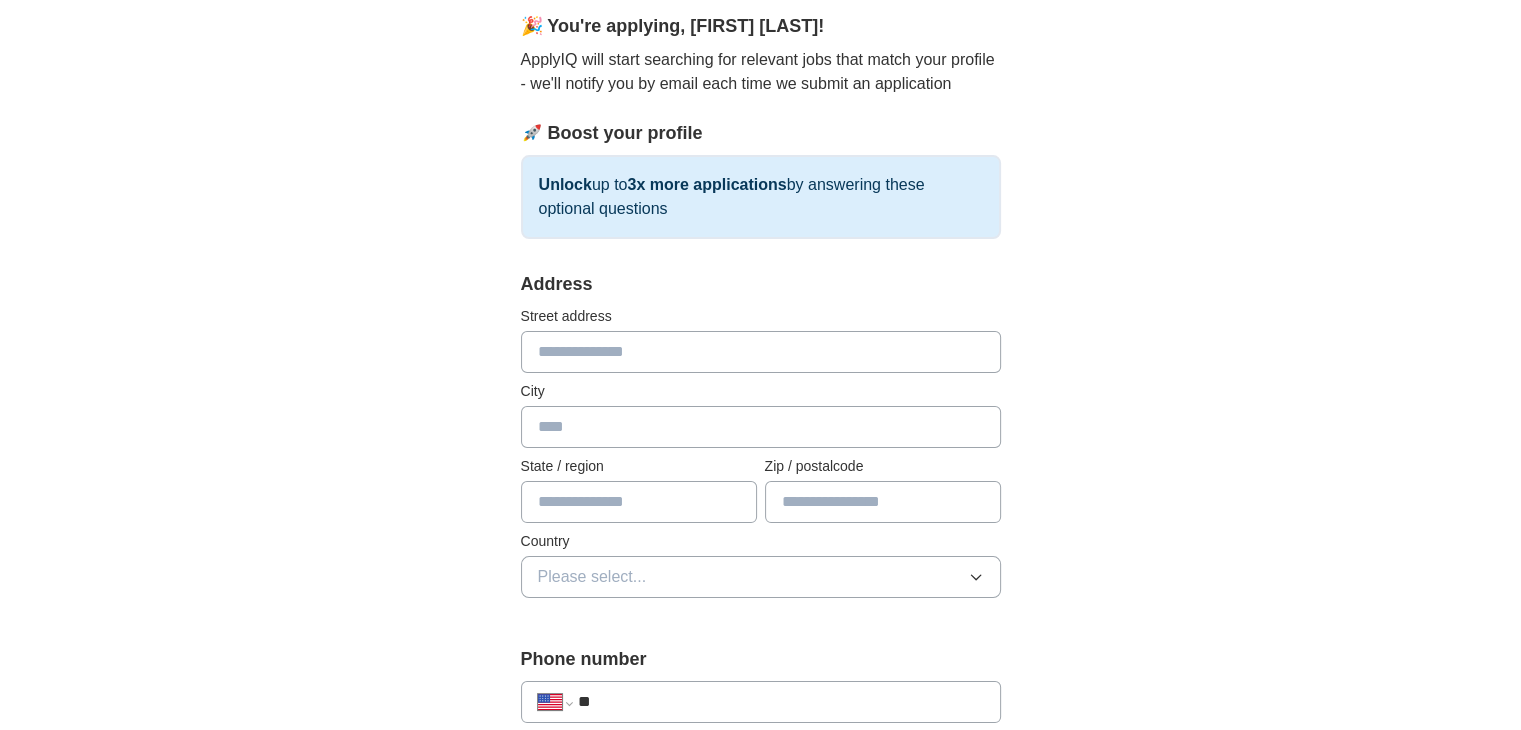 scroll, scrollTop: 183, scrollLeft: 0, axis: vertical 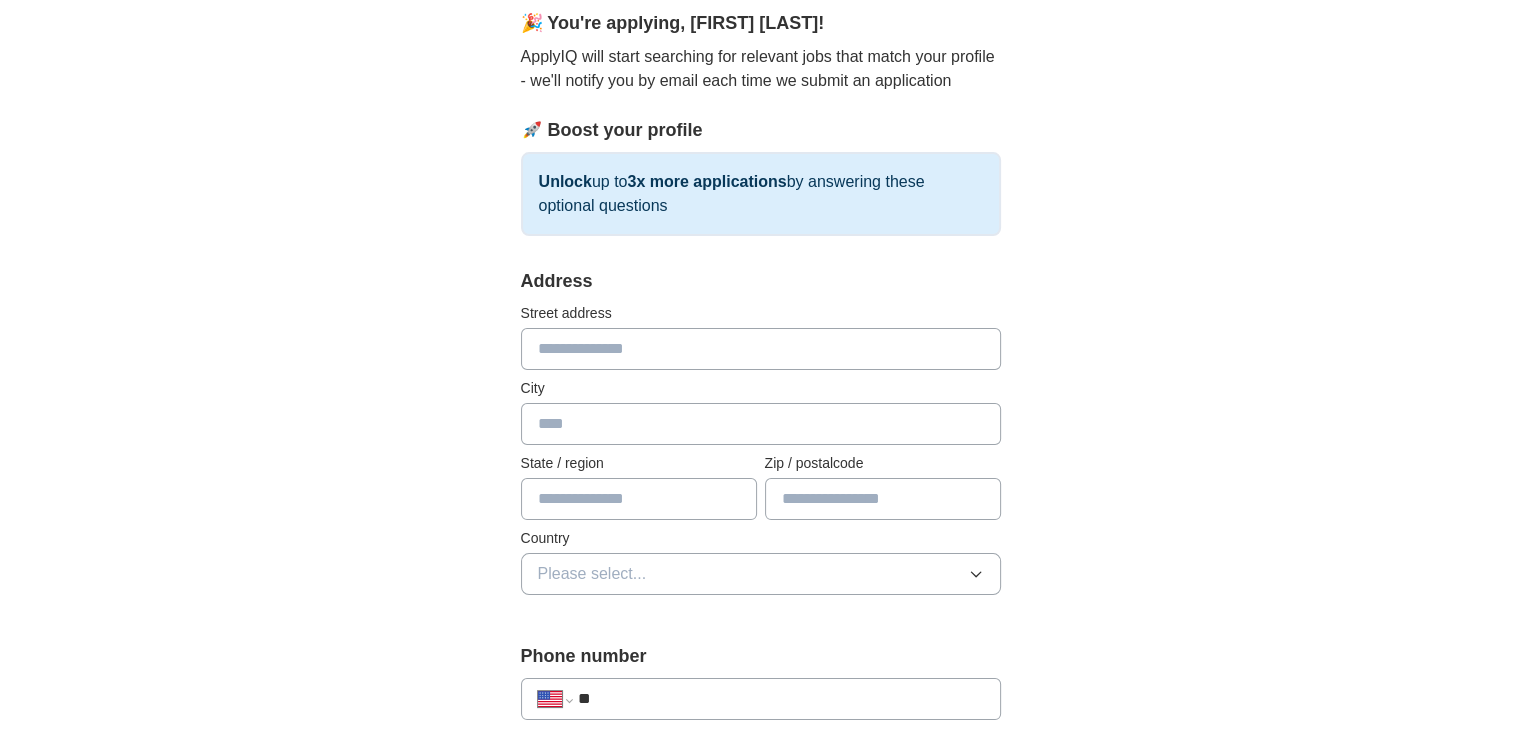 click at bounding box center [761, 349] 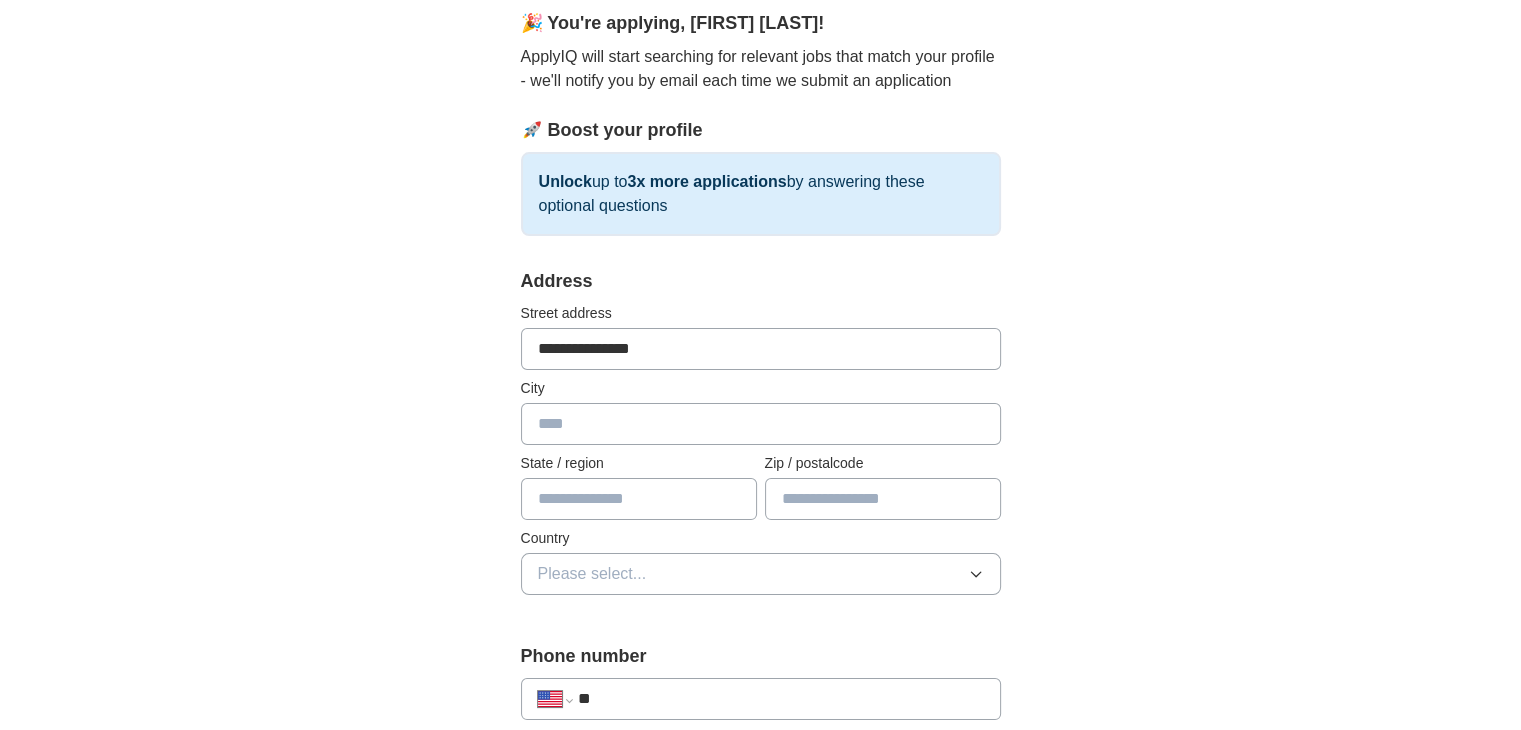 type on "**********" 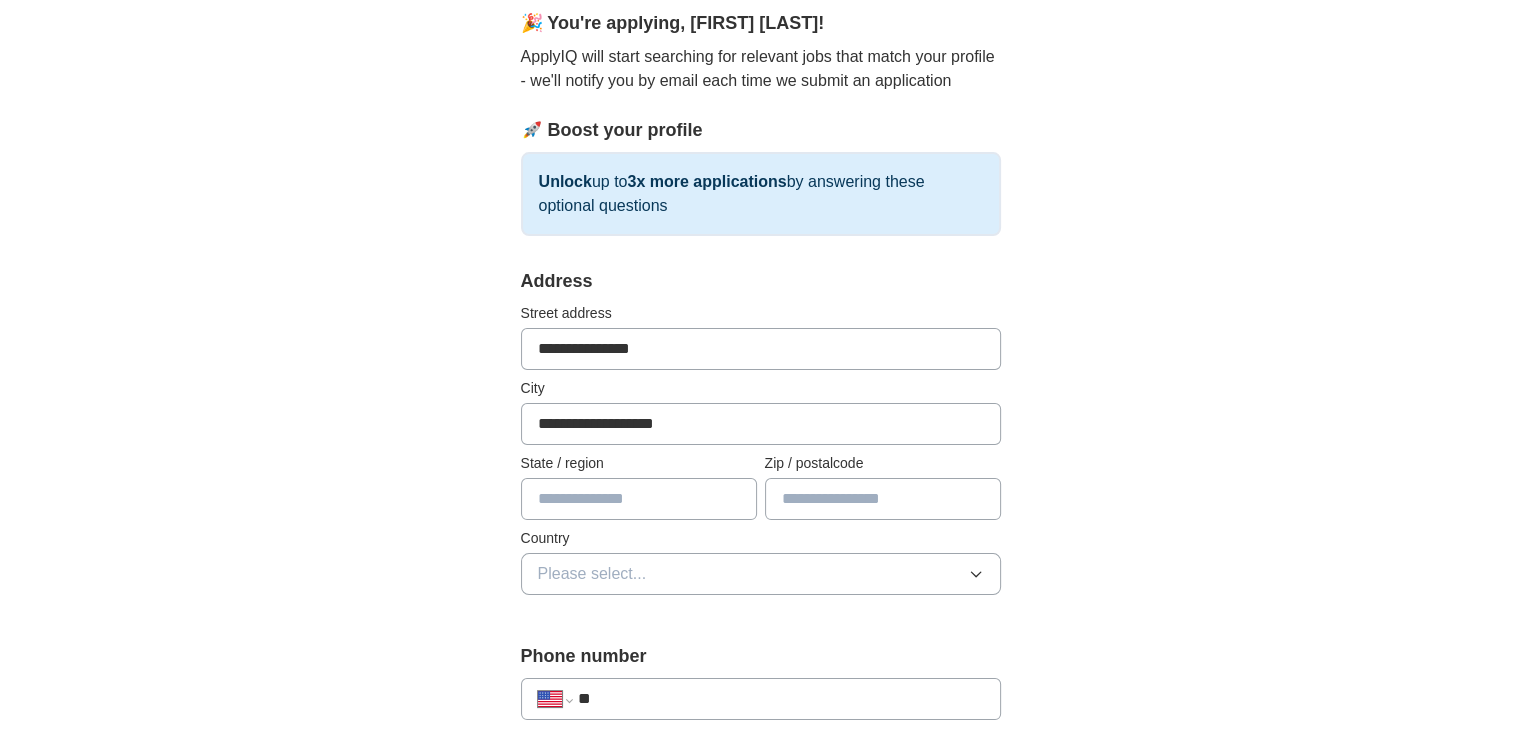 type on "**" 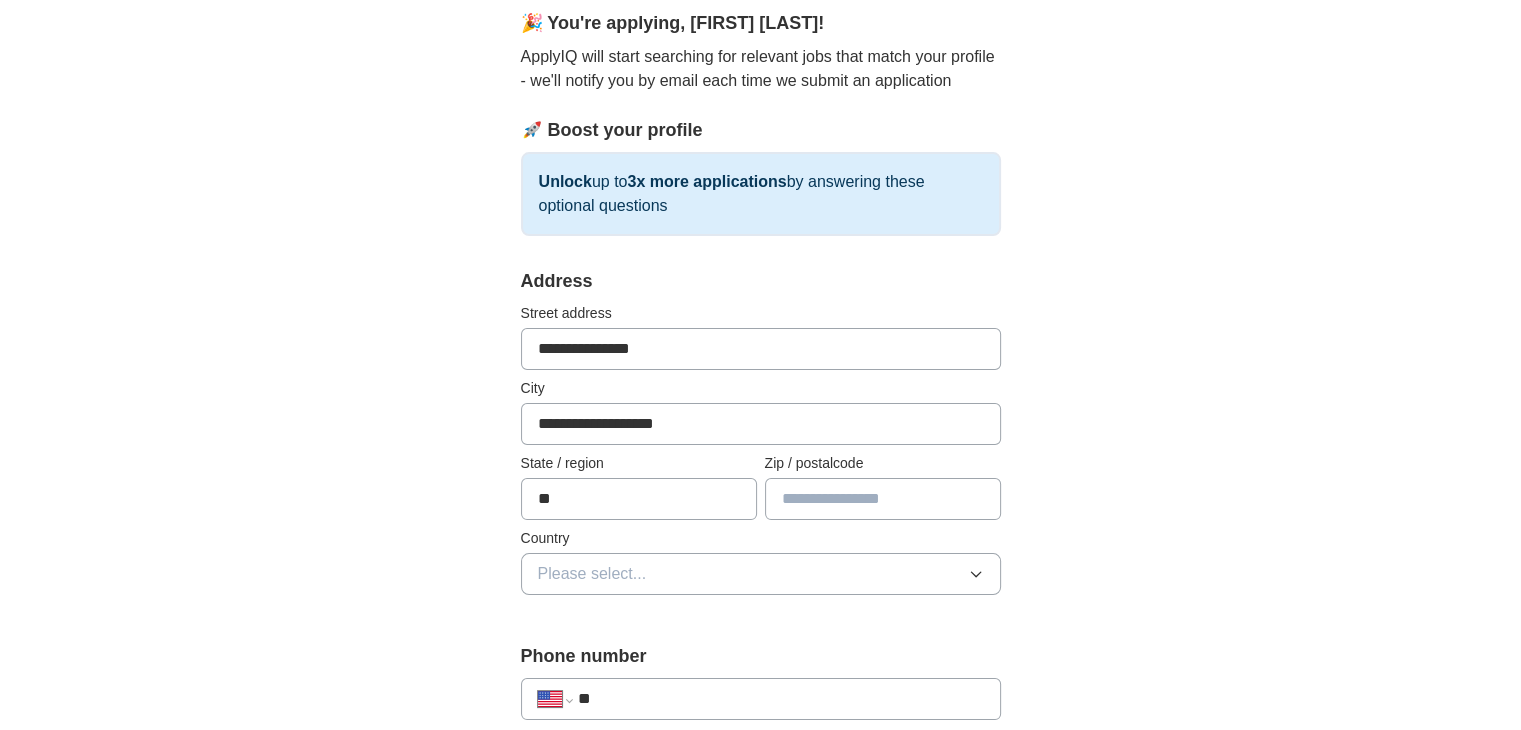 type on "*****" 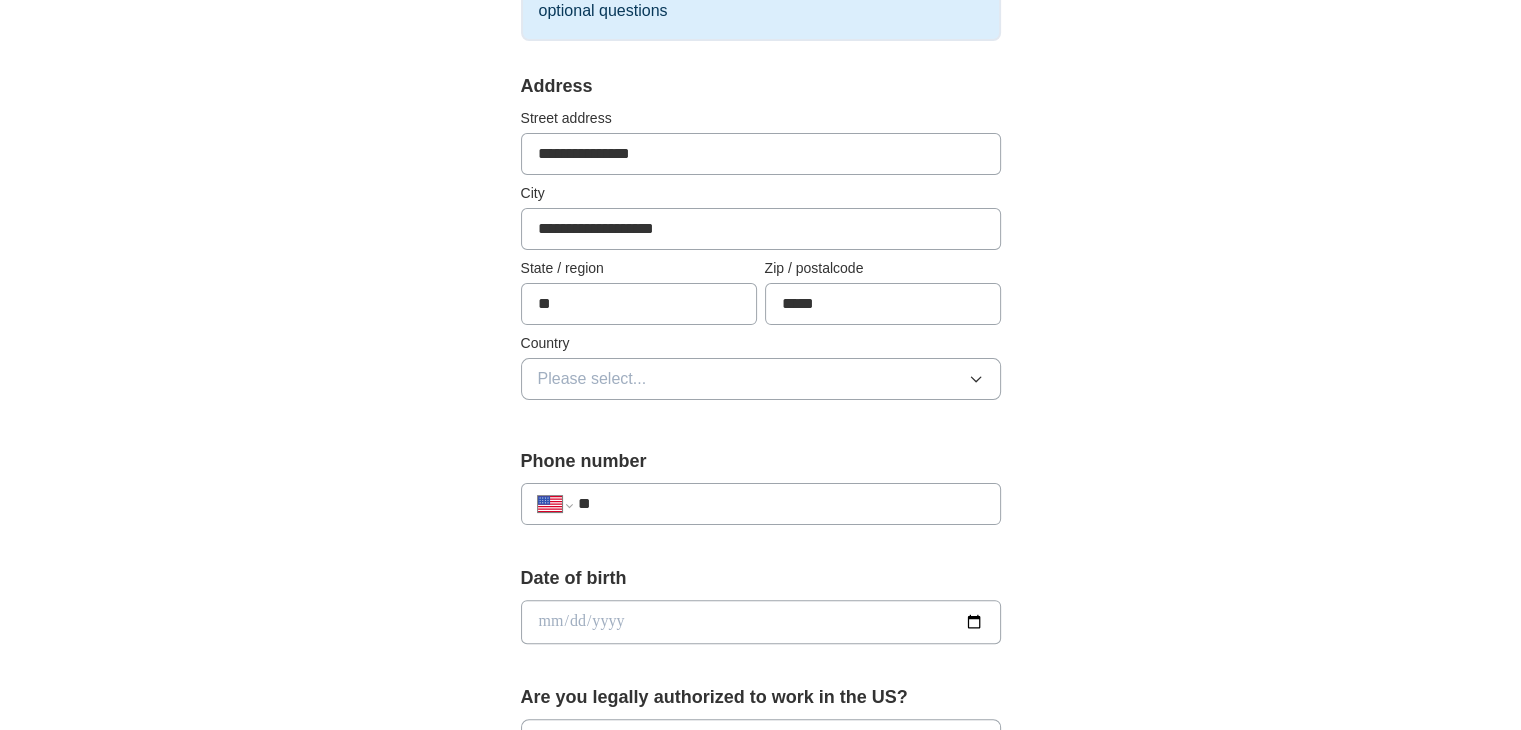 scroll, scrollTop: 382, scrollLeft: 0, axis: vertical 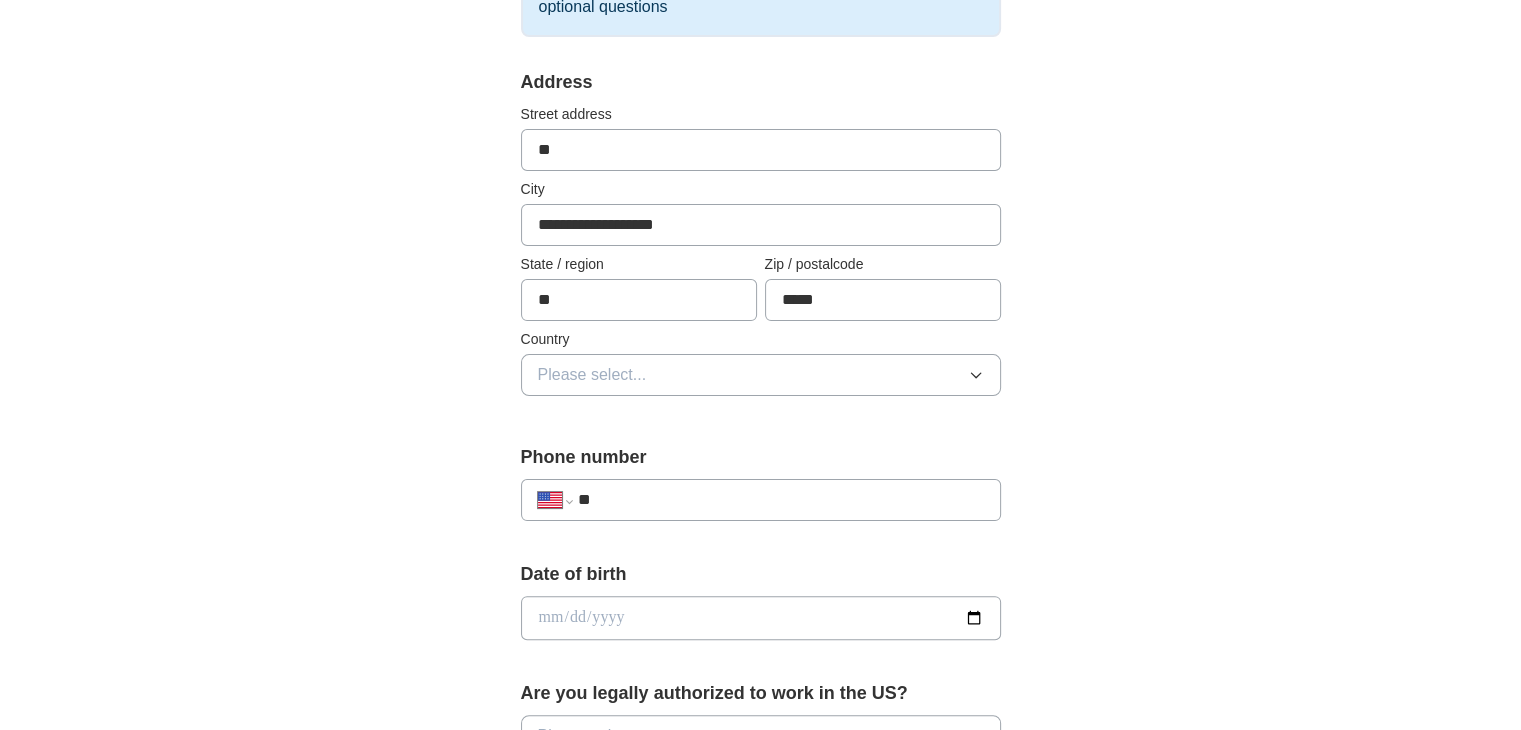 type on "*" 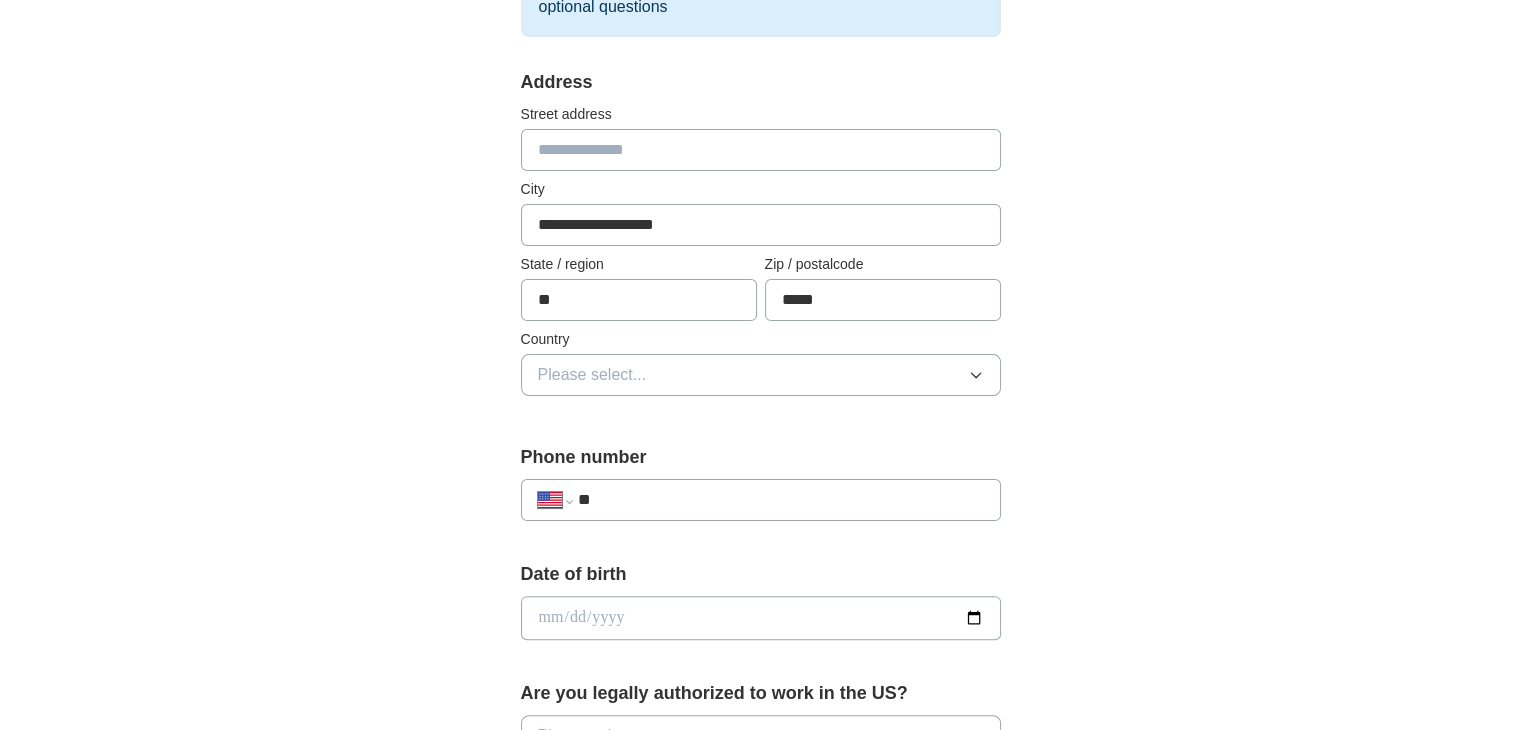 type on "*" 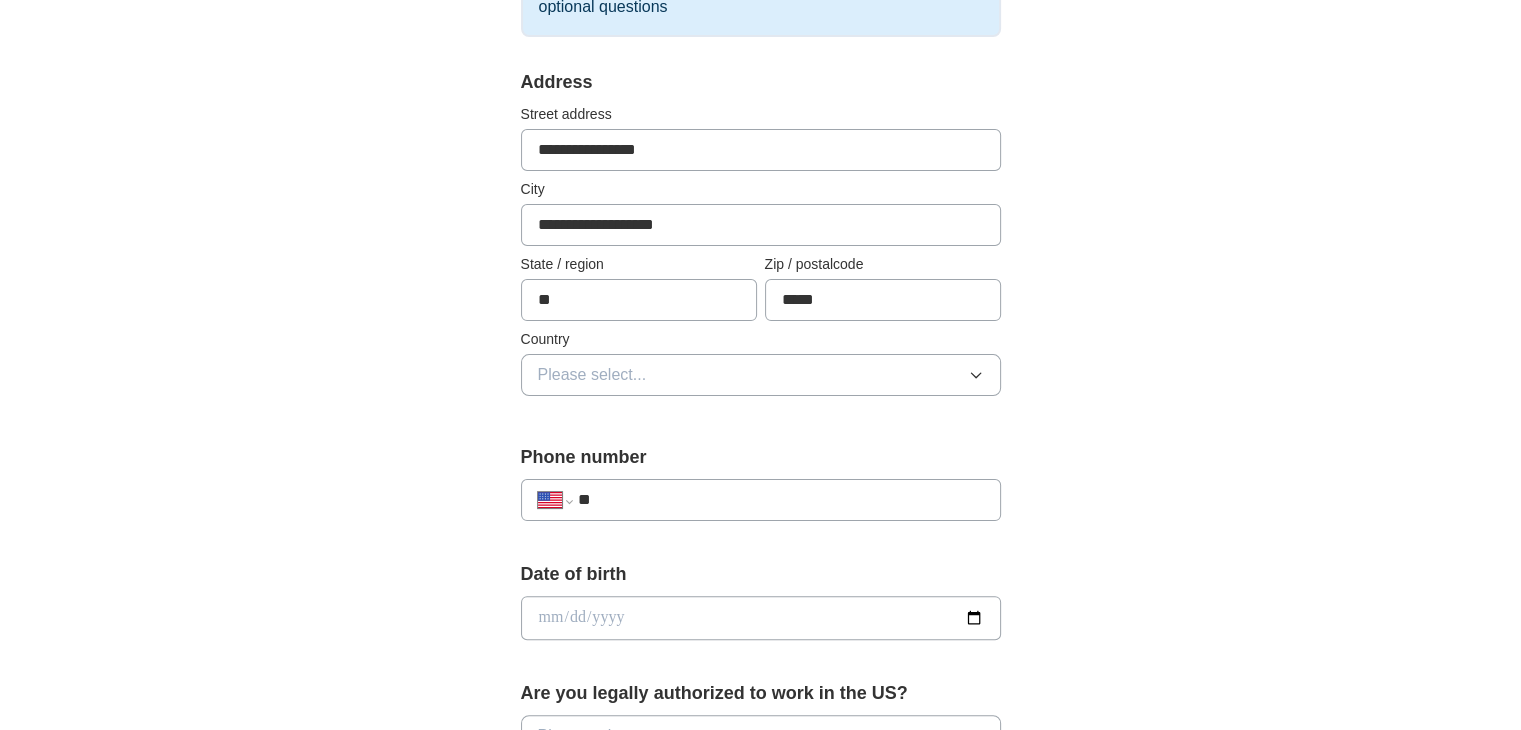type on "**********" 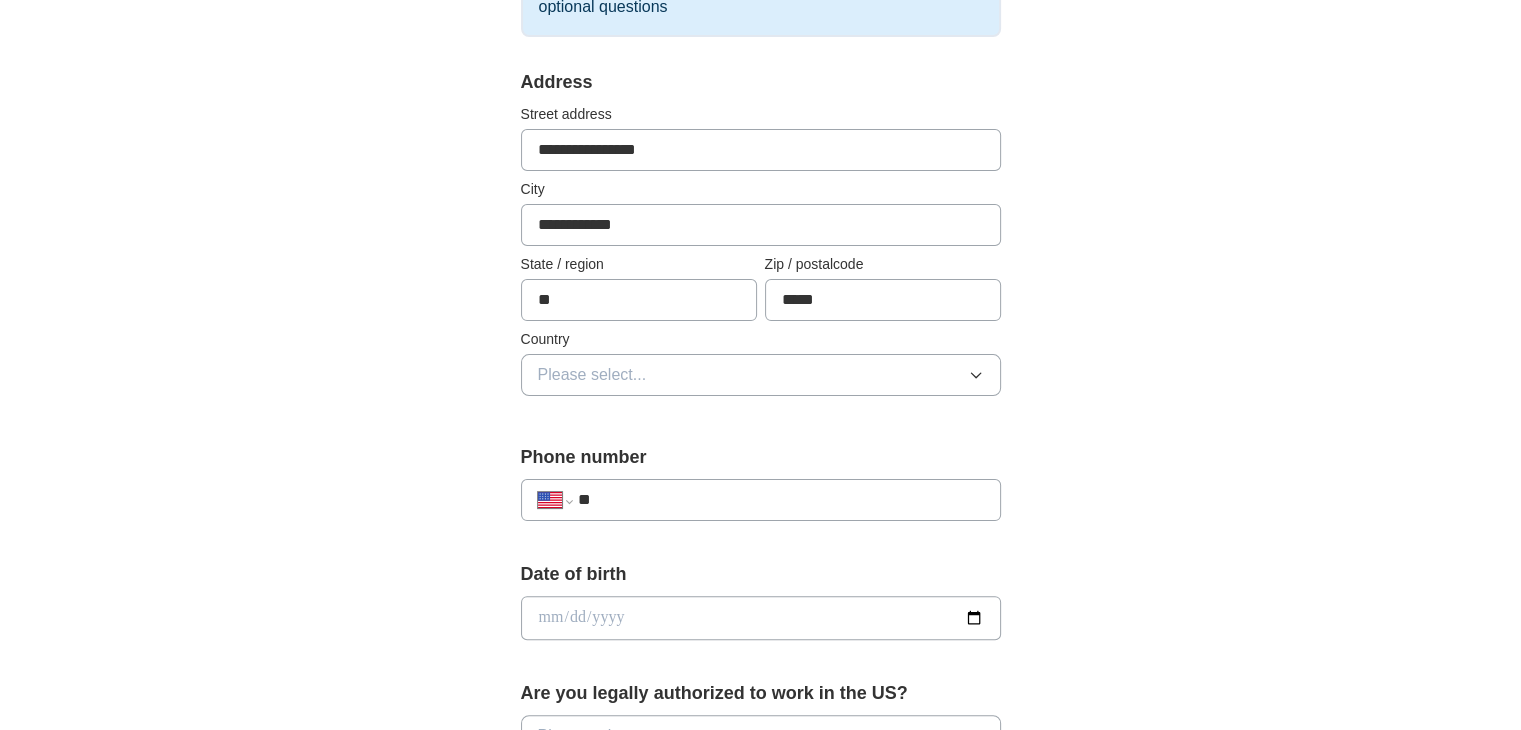 type on "**********" 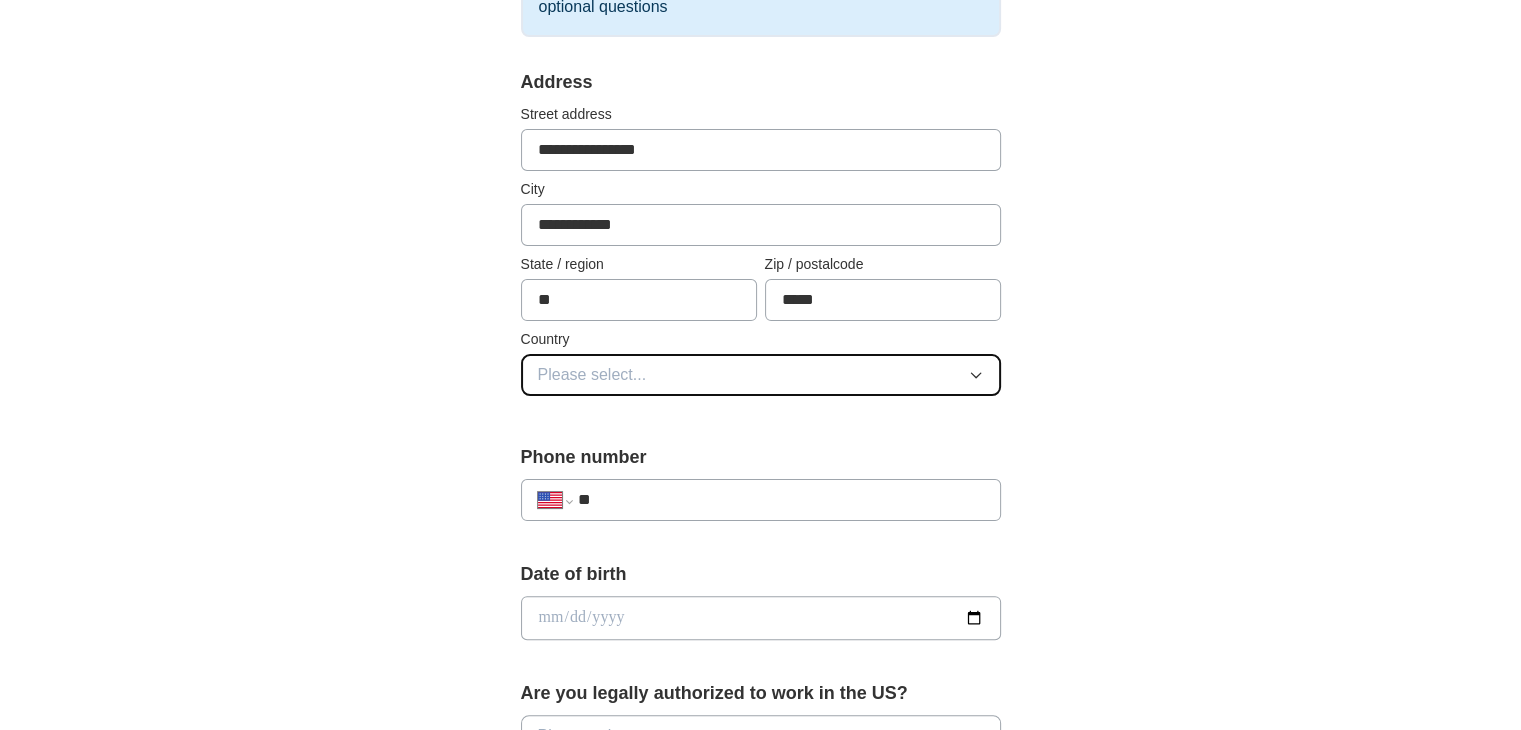 click on "Please select..." at bounding box center (761, 375) 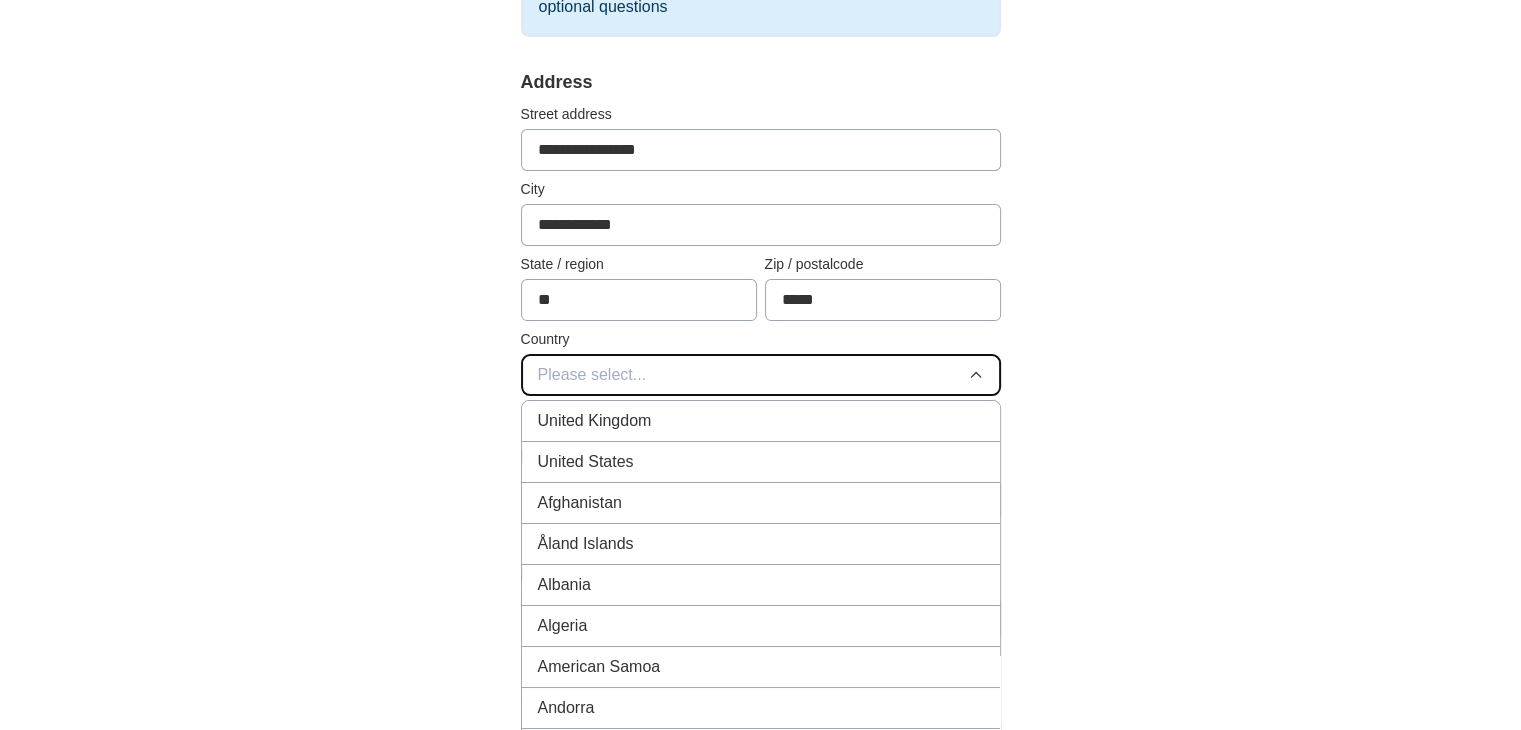 click on "Please select..." at bounding box center (761, 375) 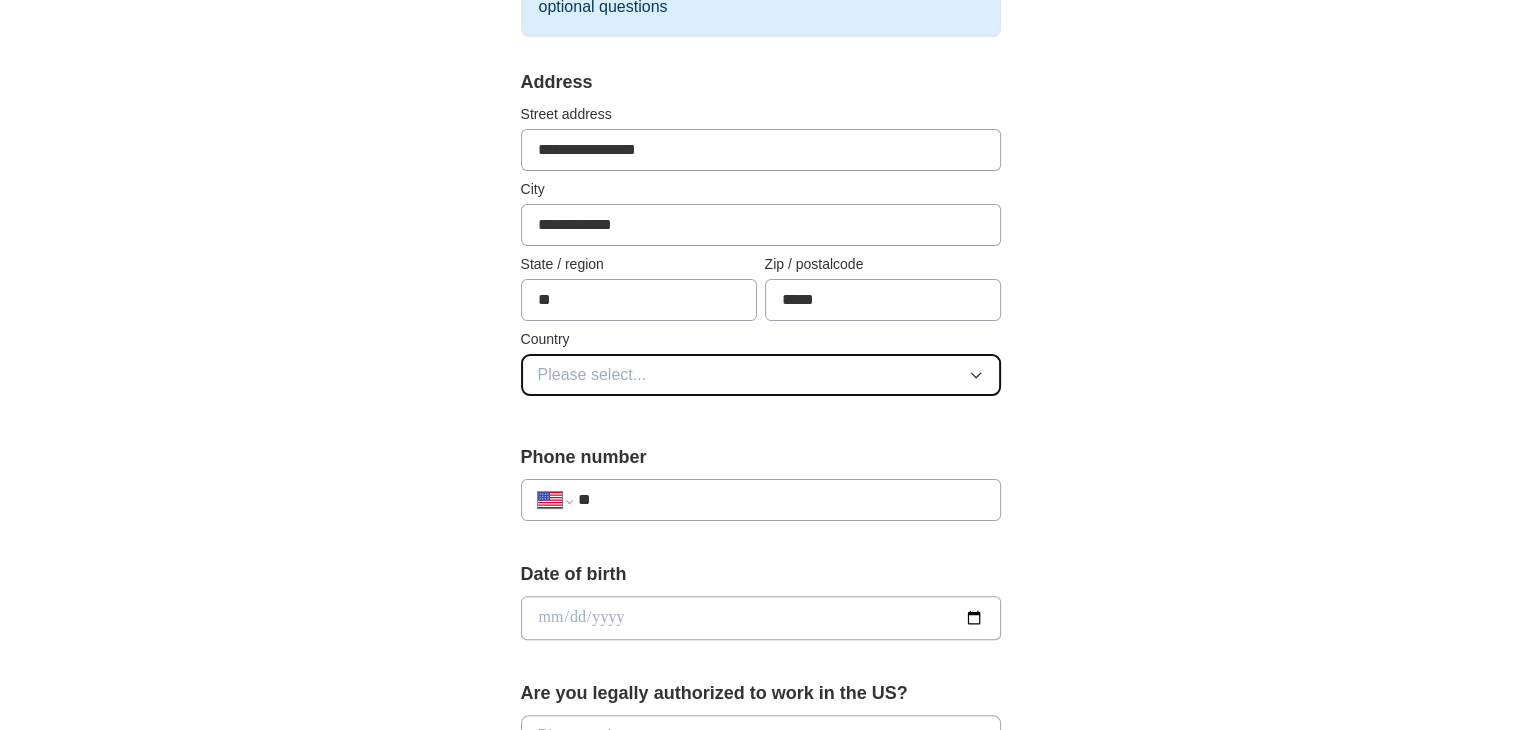 click on "Please select..." at bounding box center (761, 375) 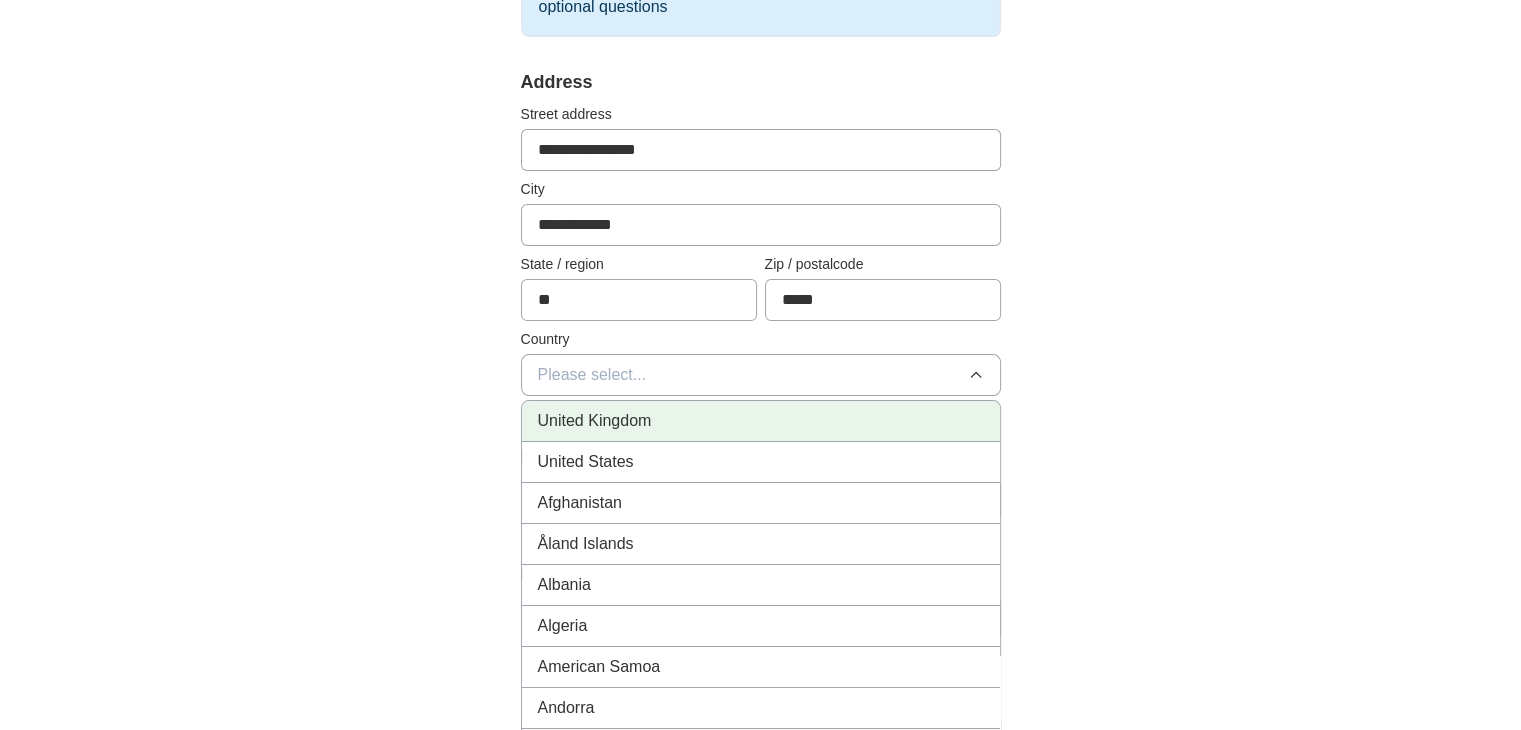 click on "United Kingdom" at bounding box center [761, 421] 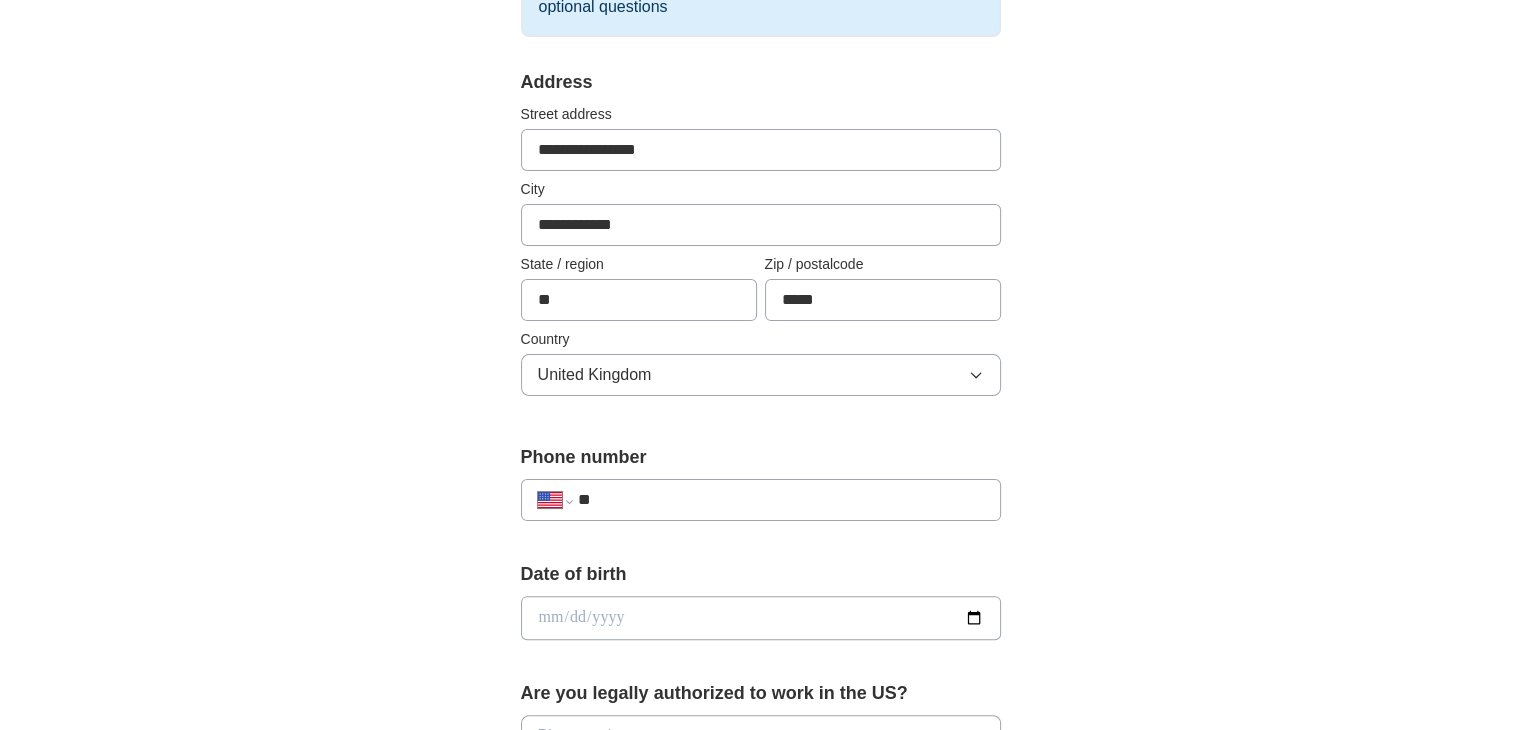 click on "**" at bounding box center (780, 500) 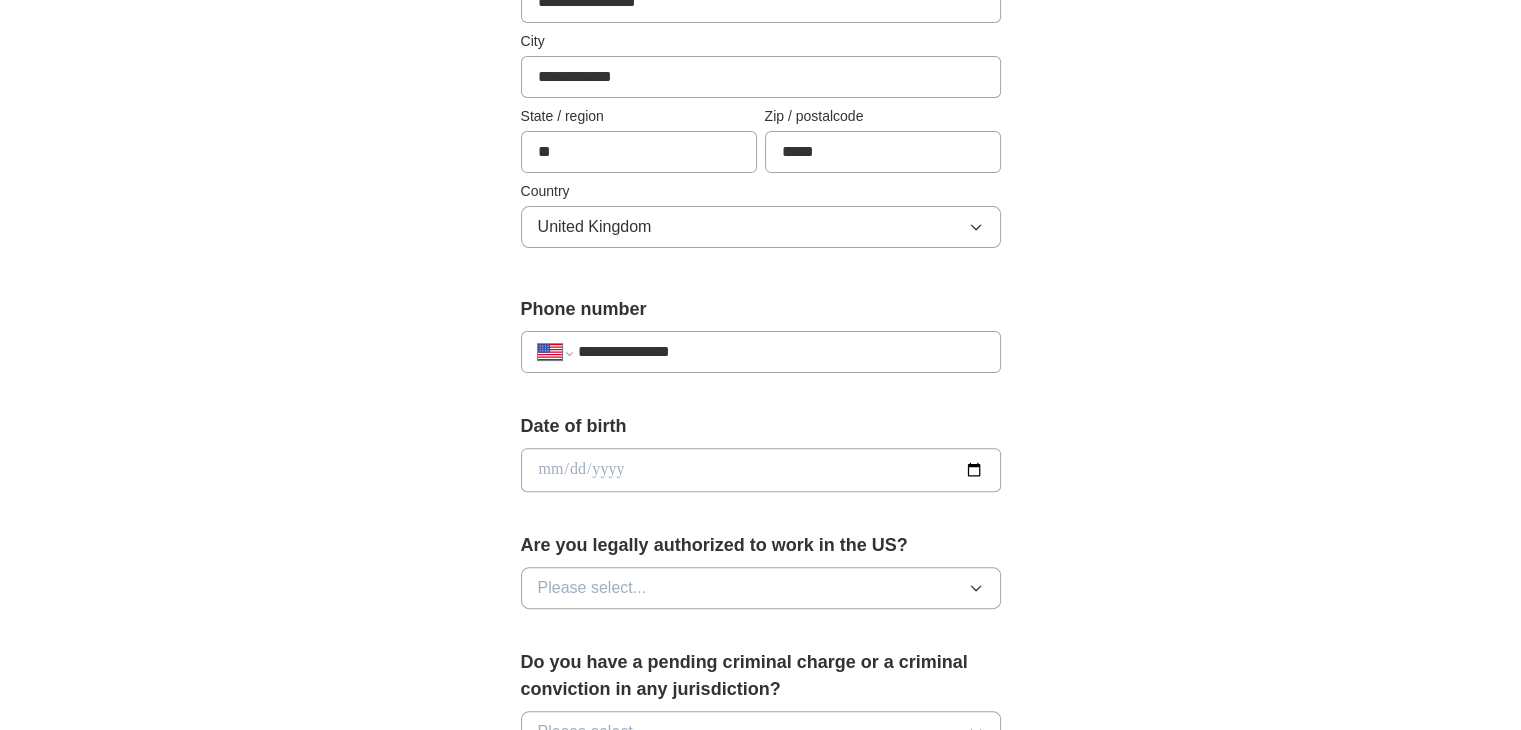 scroll, scrollTop: 531, scrollLeft: 0, axis: vertical 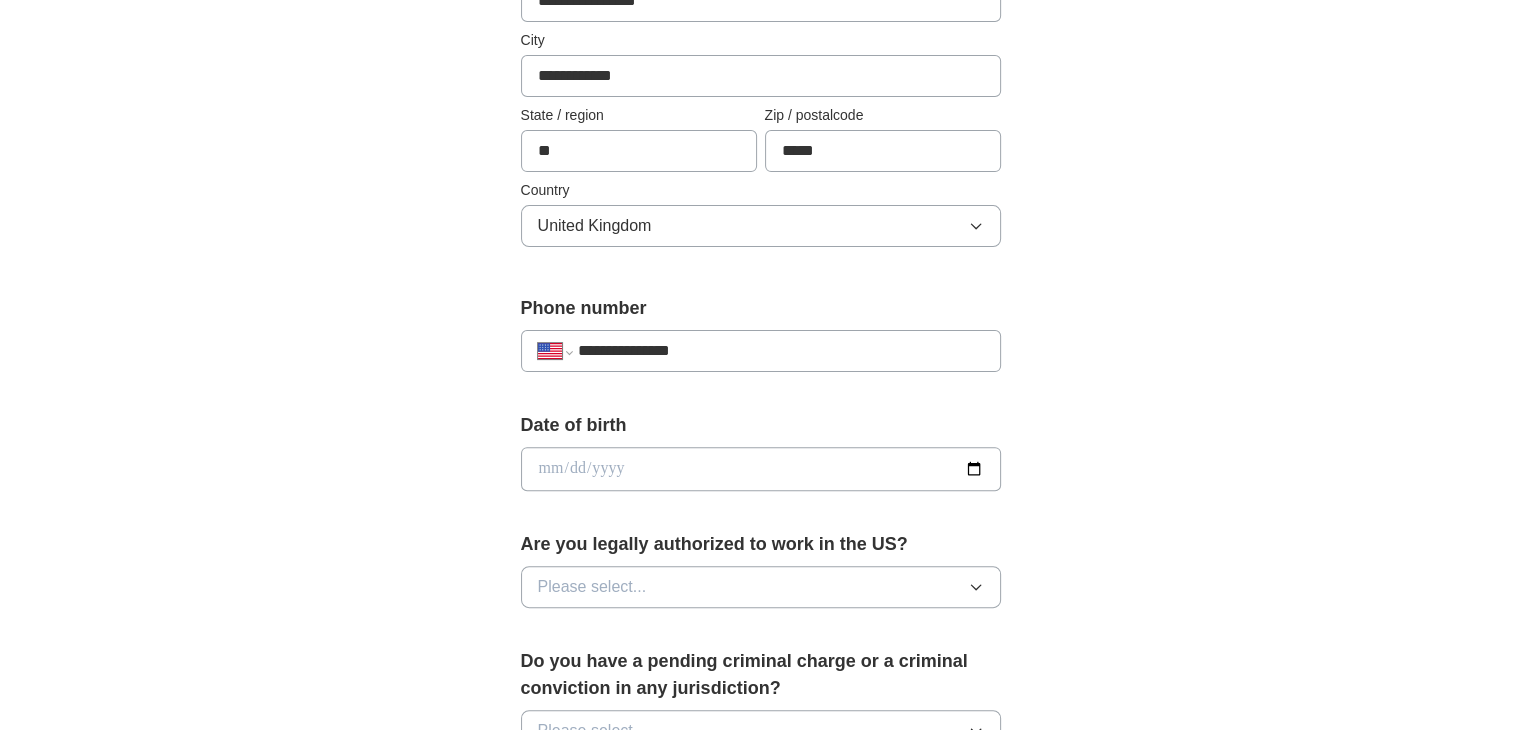 type on "**********" 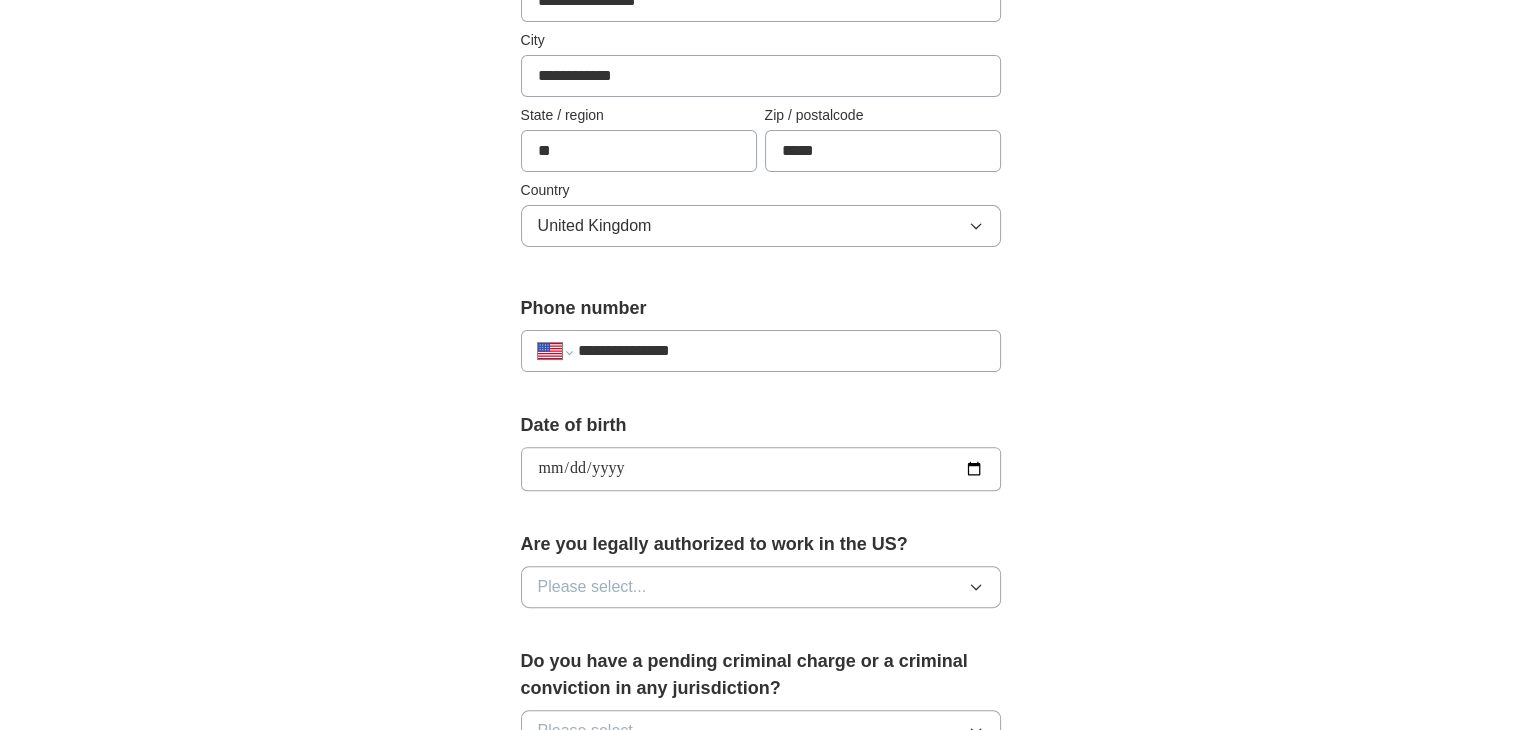 type on "**********" 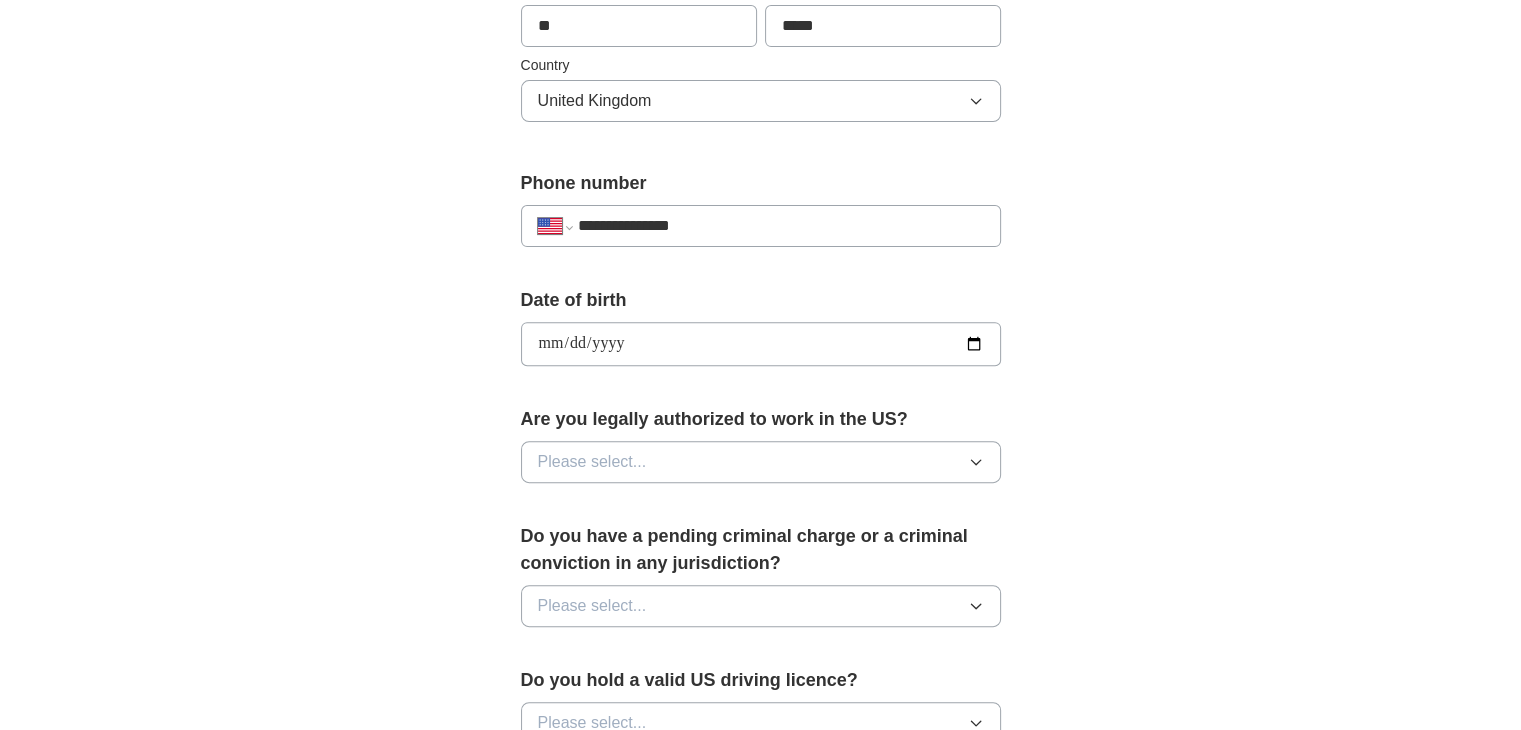 scroll, scrollTop: 666, scrollLeft: 0, axis: vertical 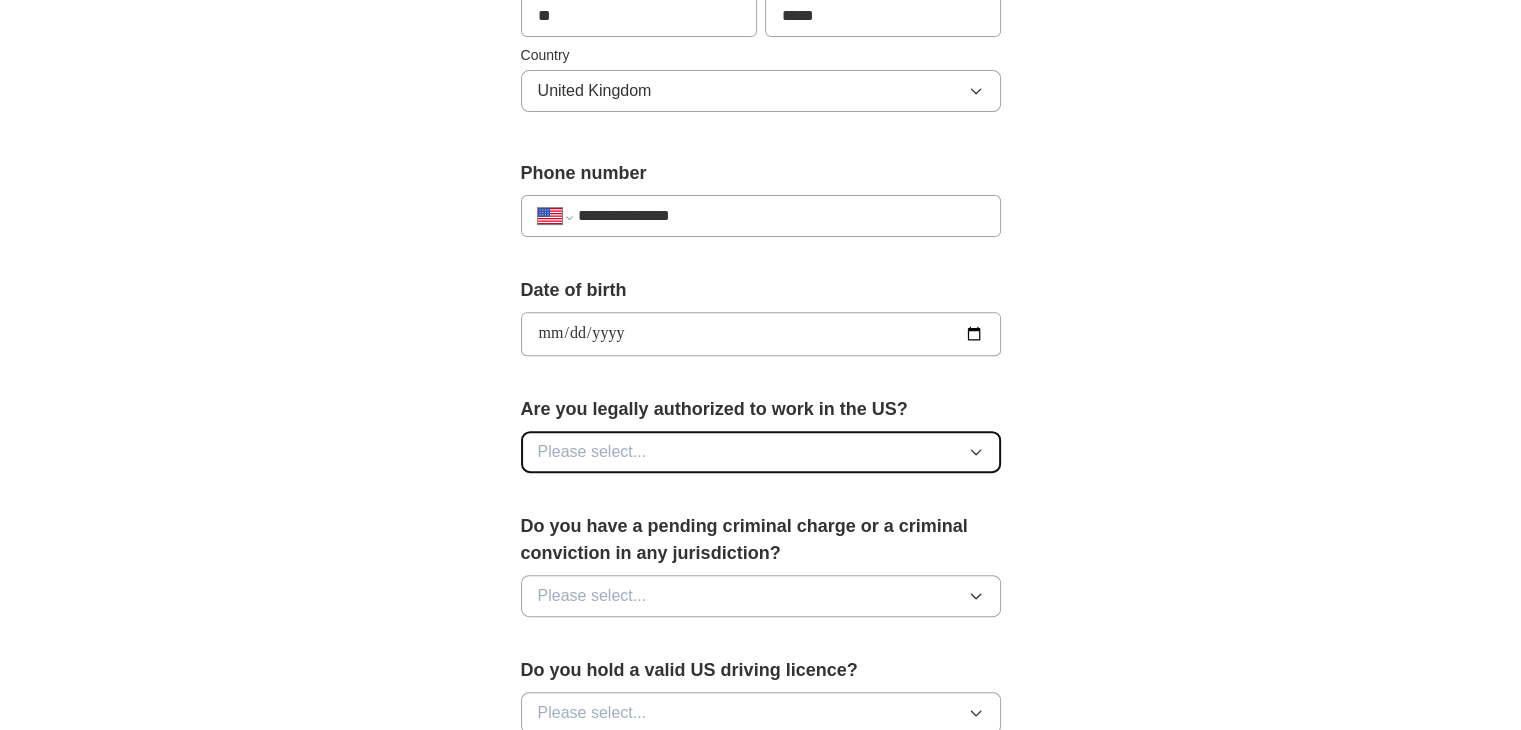 click on "Please select..." at bounding box center [761, 452] 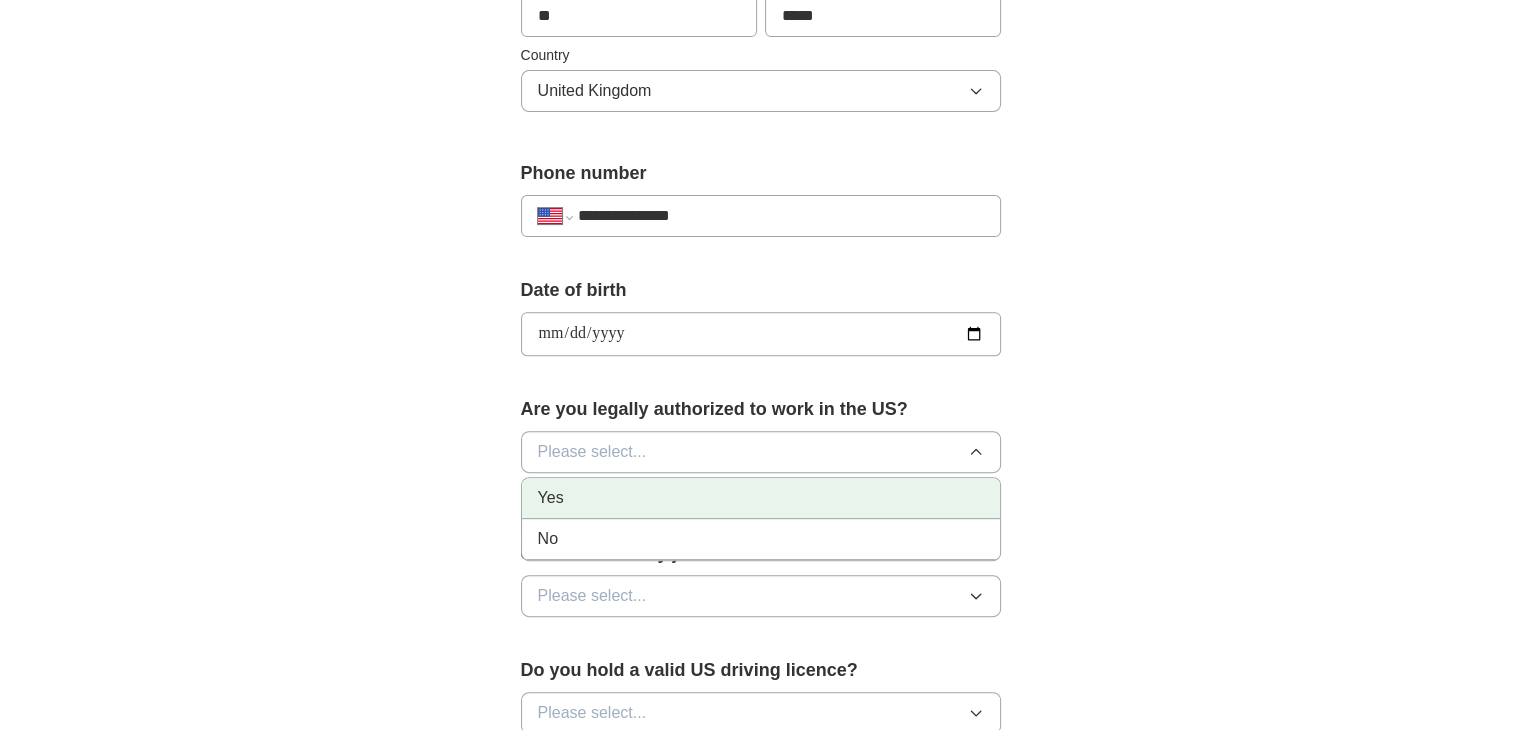 click on "Yes" at bounding box center [761, 498] 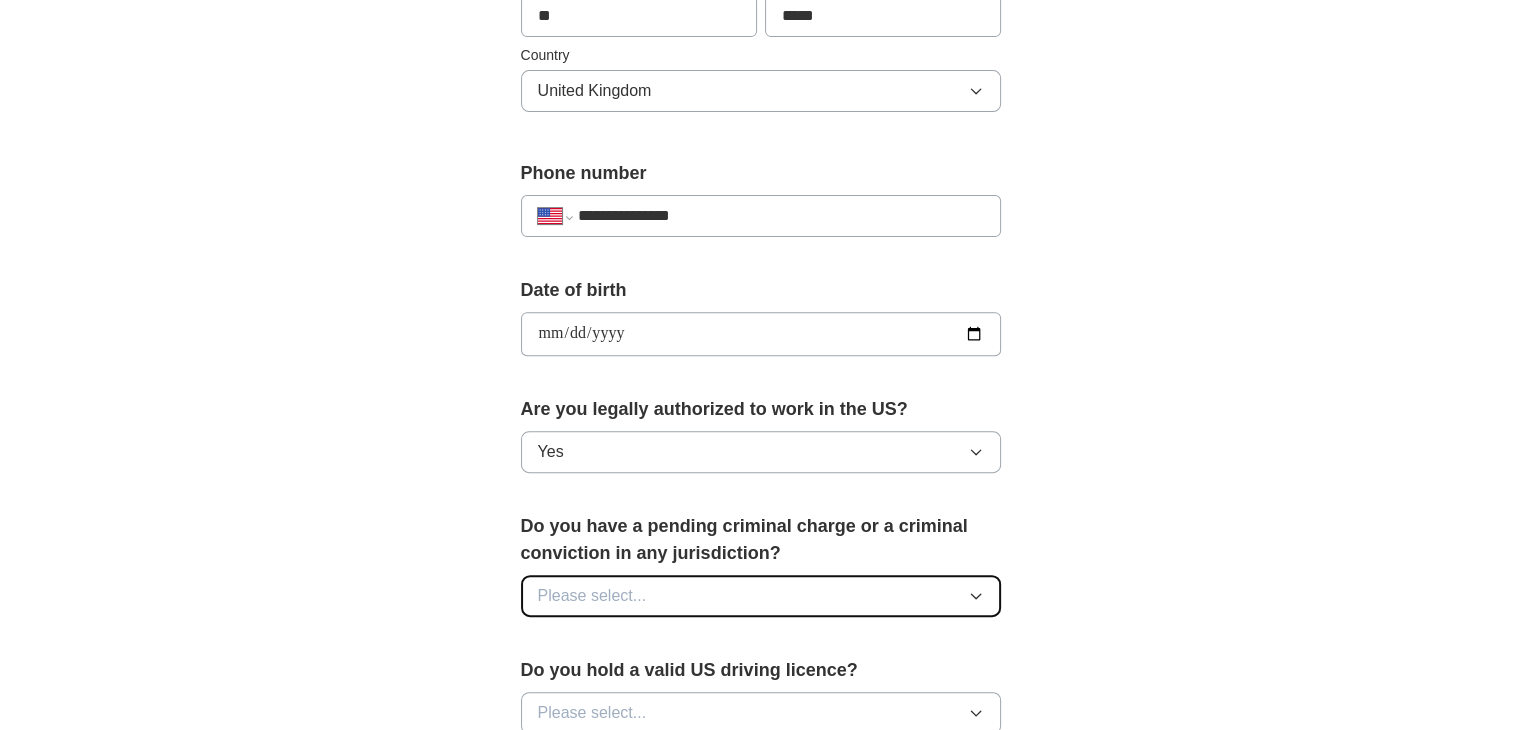 click on "Please select..." at bounding box center [761, 596] 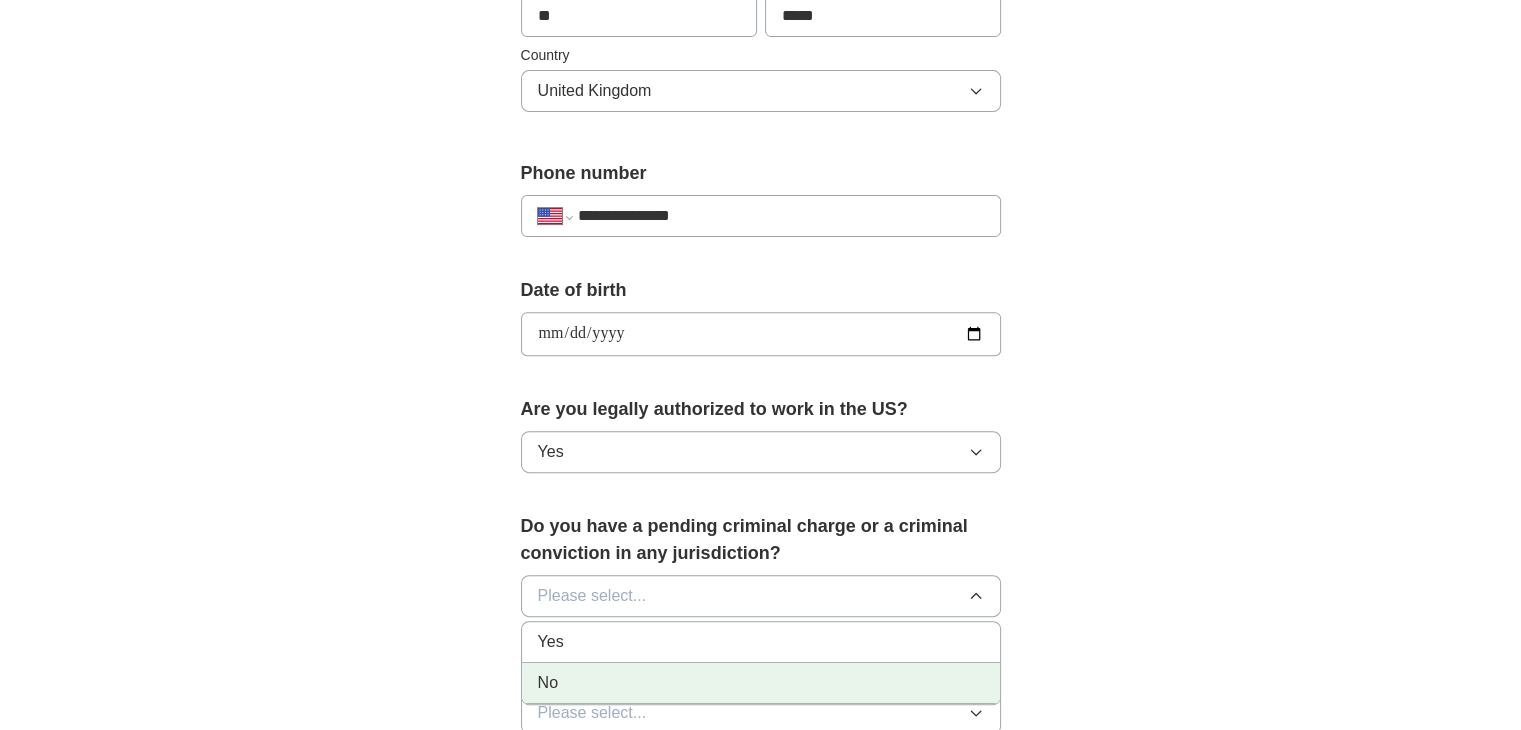 click on "No" at bounding box center [761, 683] 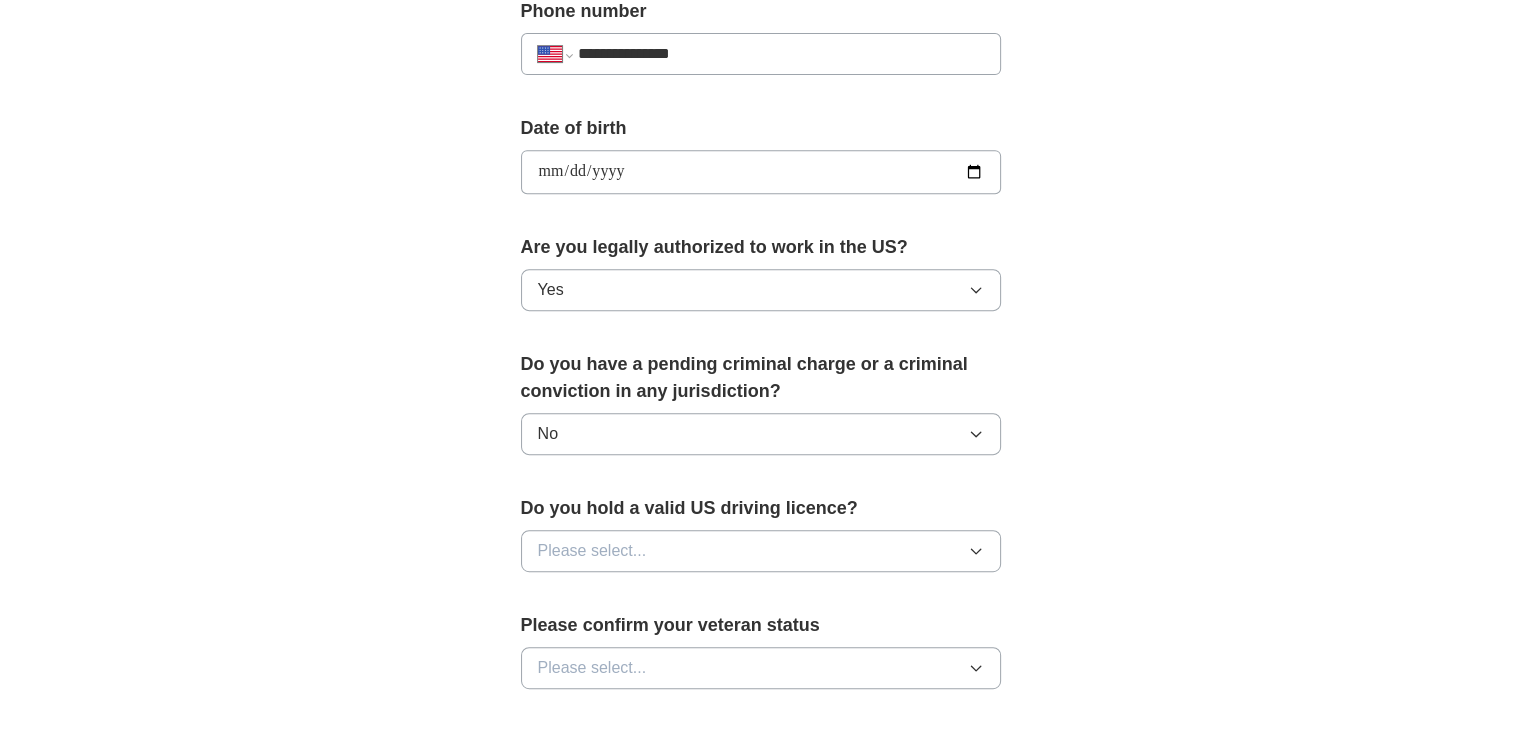 scroll, scrollTop: 830, scrollLeft: 0, axis: vertical 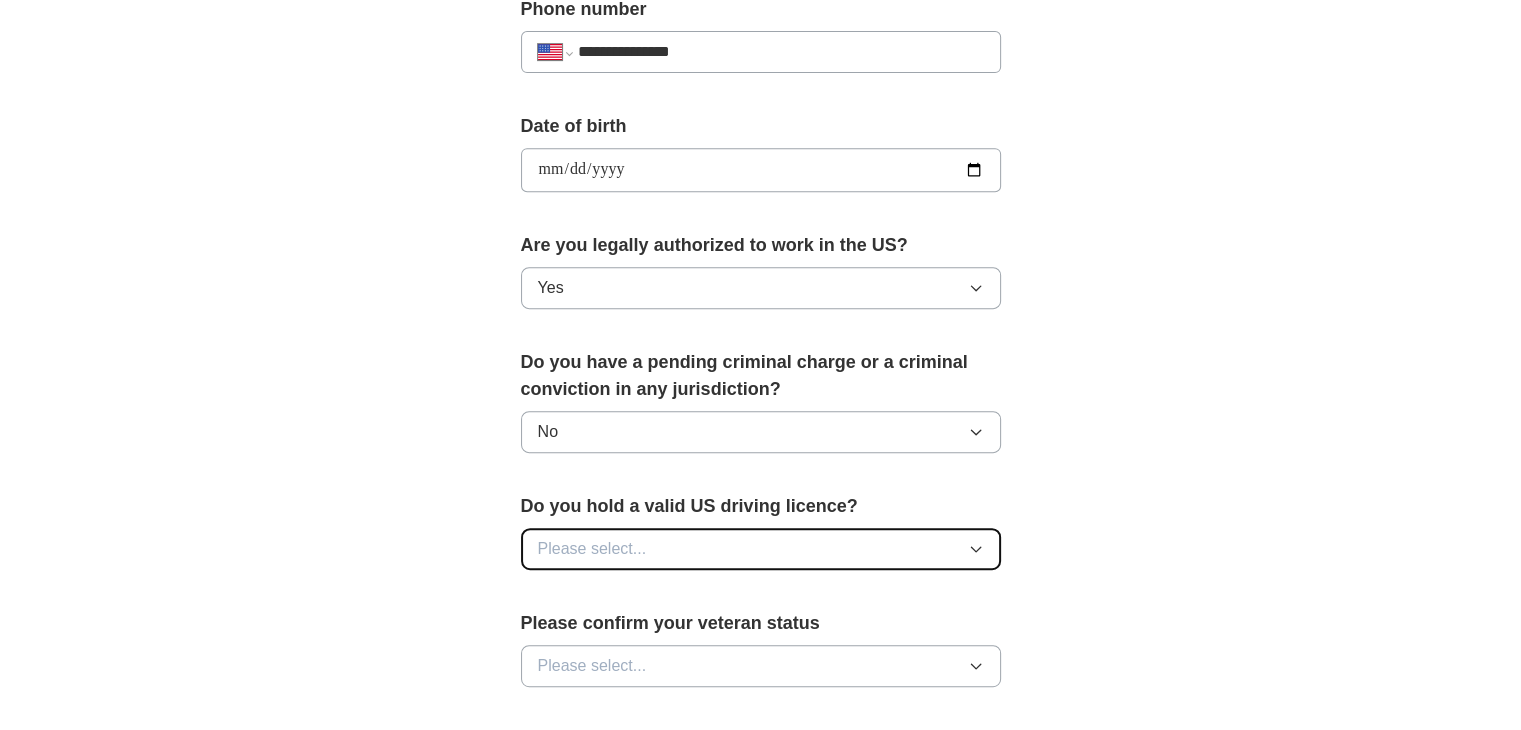 click on "Please select..." at bounding box center (761, 549) 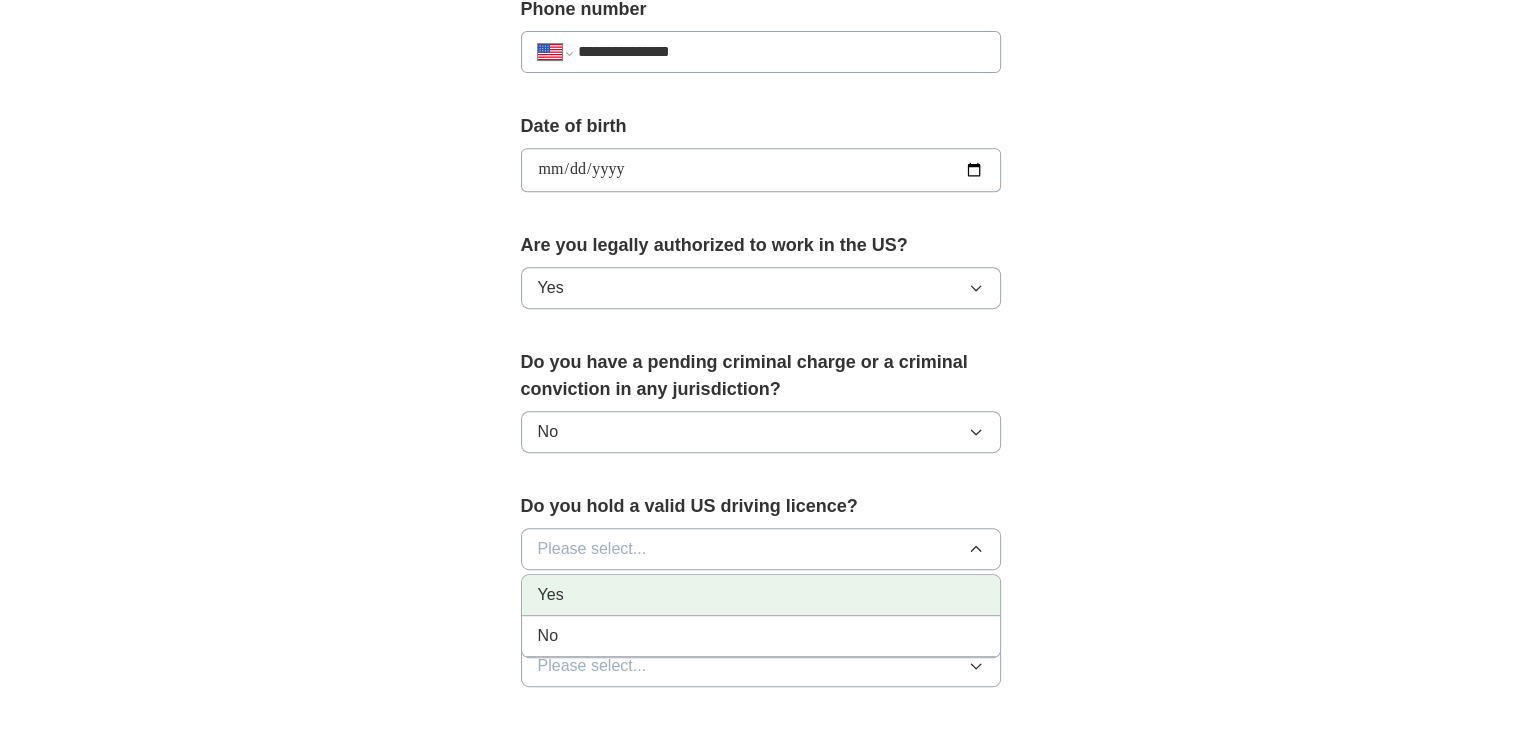 click on "Yes" at bounding box center [761, 595] 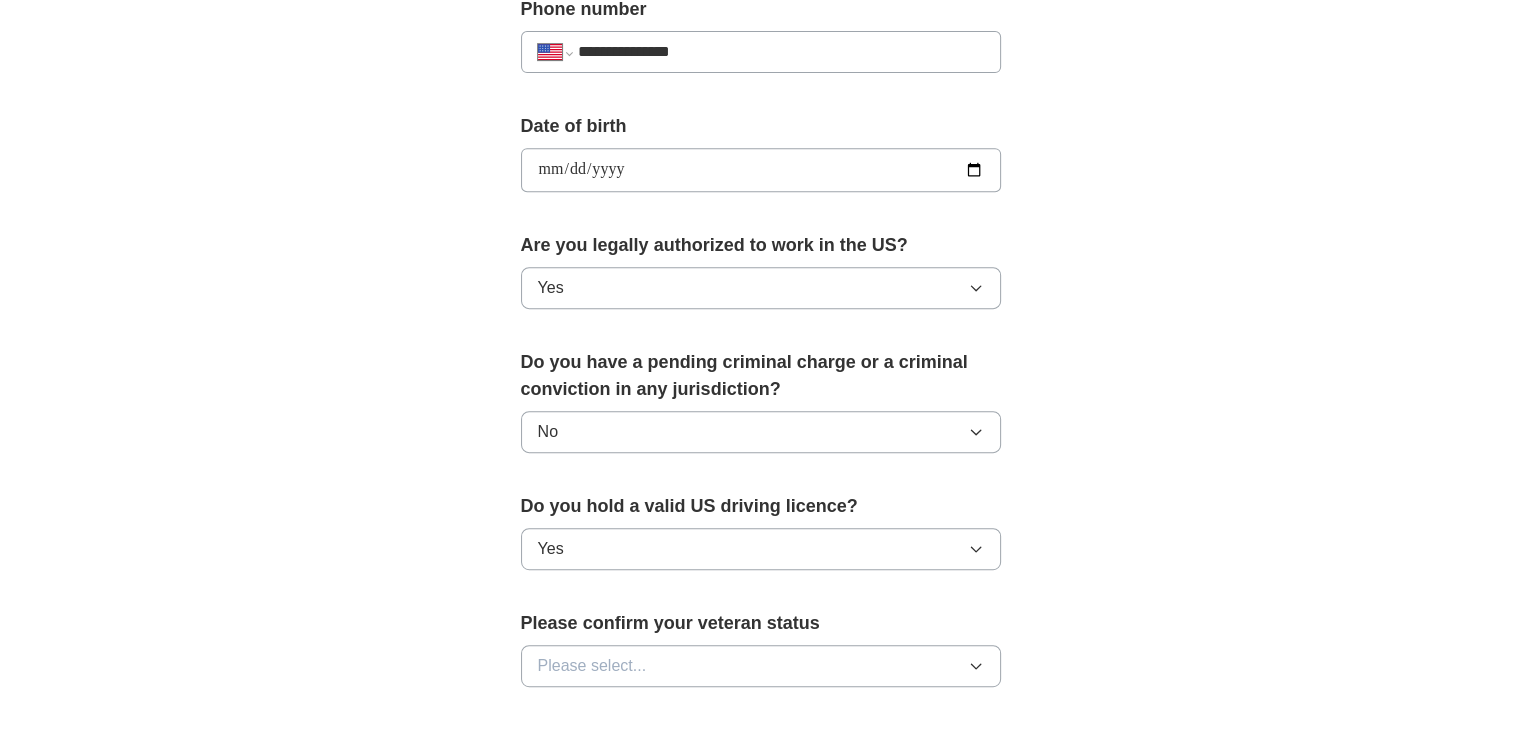 scroll, scrollTop: 932, scrollLeft: 0, axis: vertical 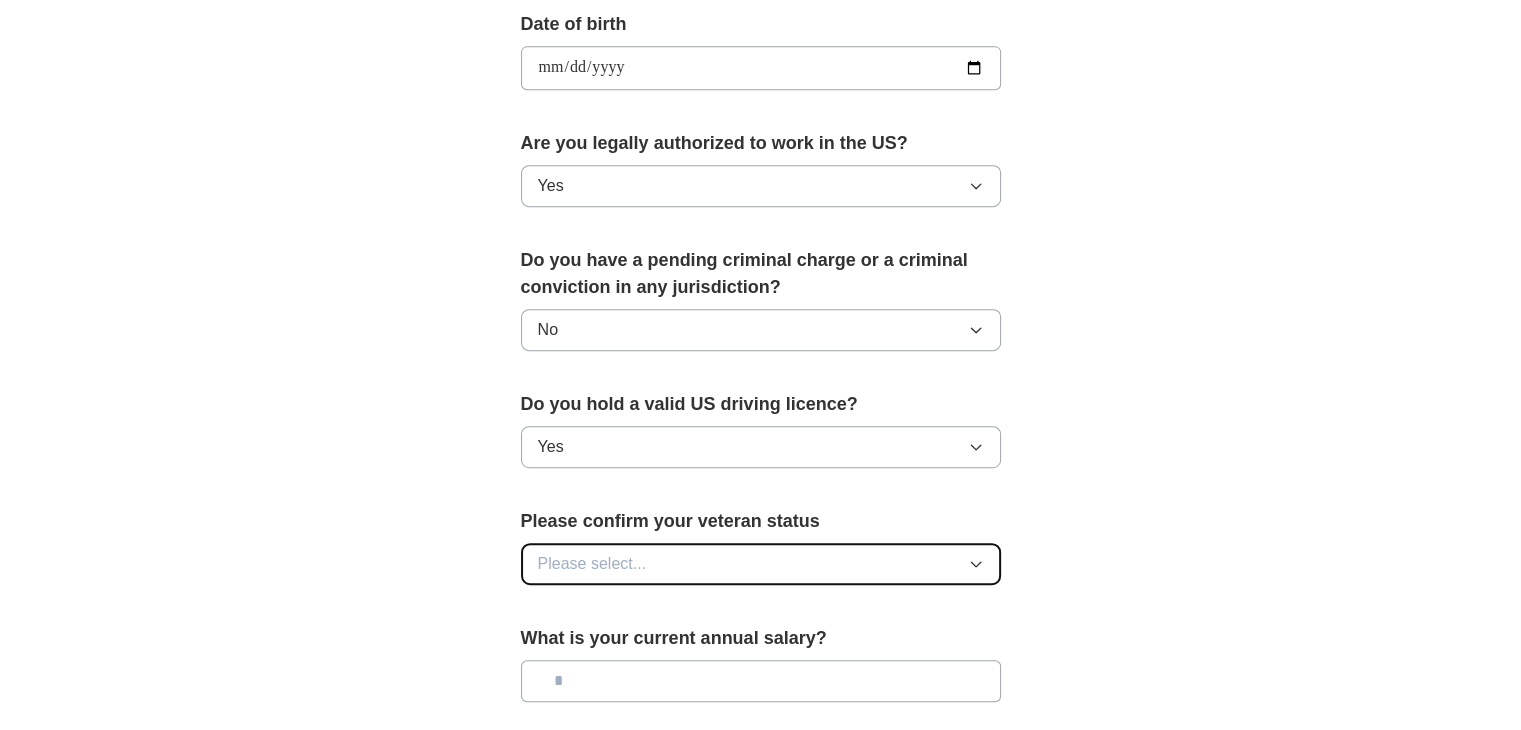 click on "Please select..." at bounding box center (761, 564) 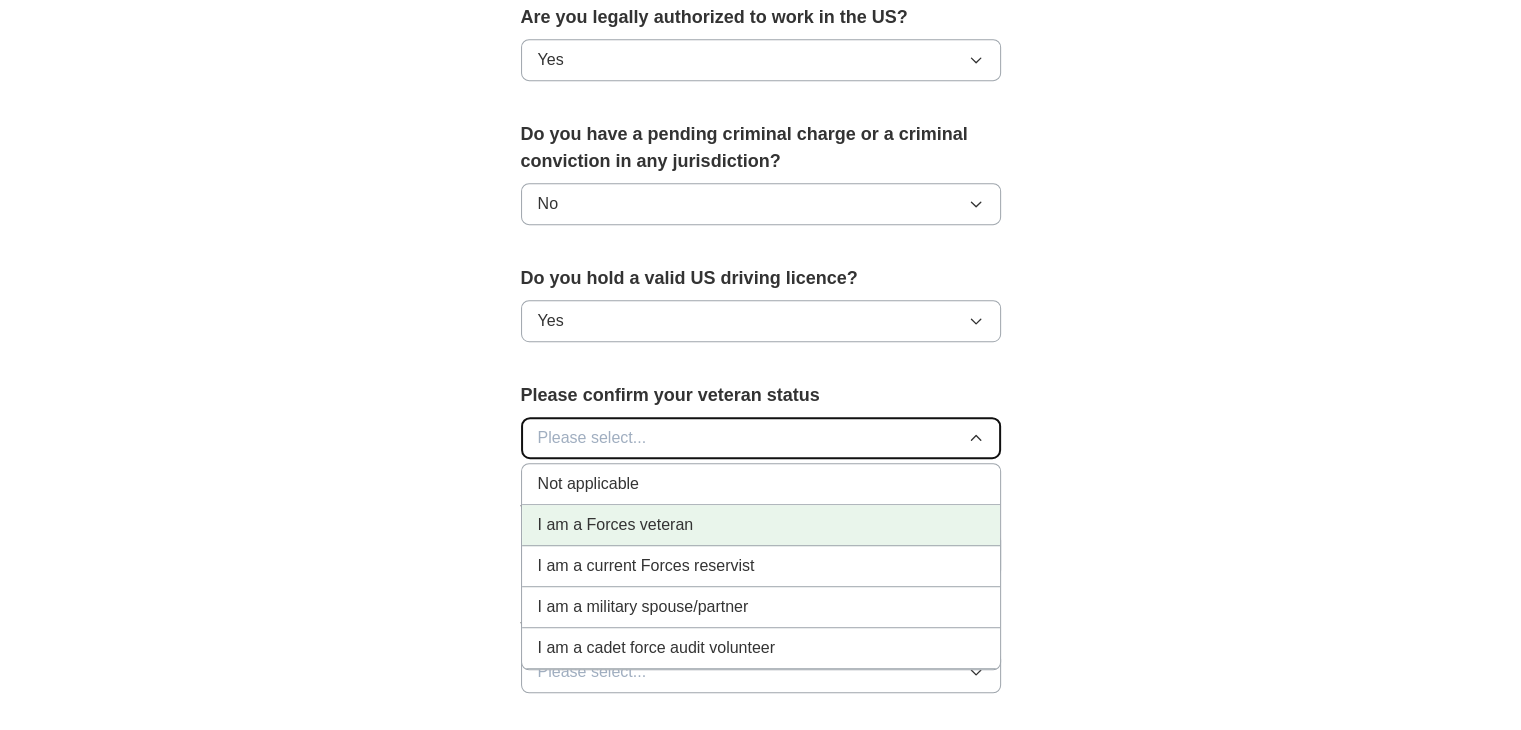 scroll, scrollTop: 1059, scrollLeft: 0, axis: vertical 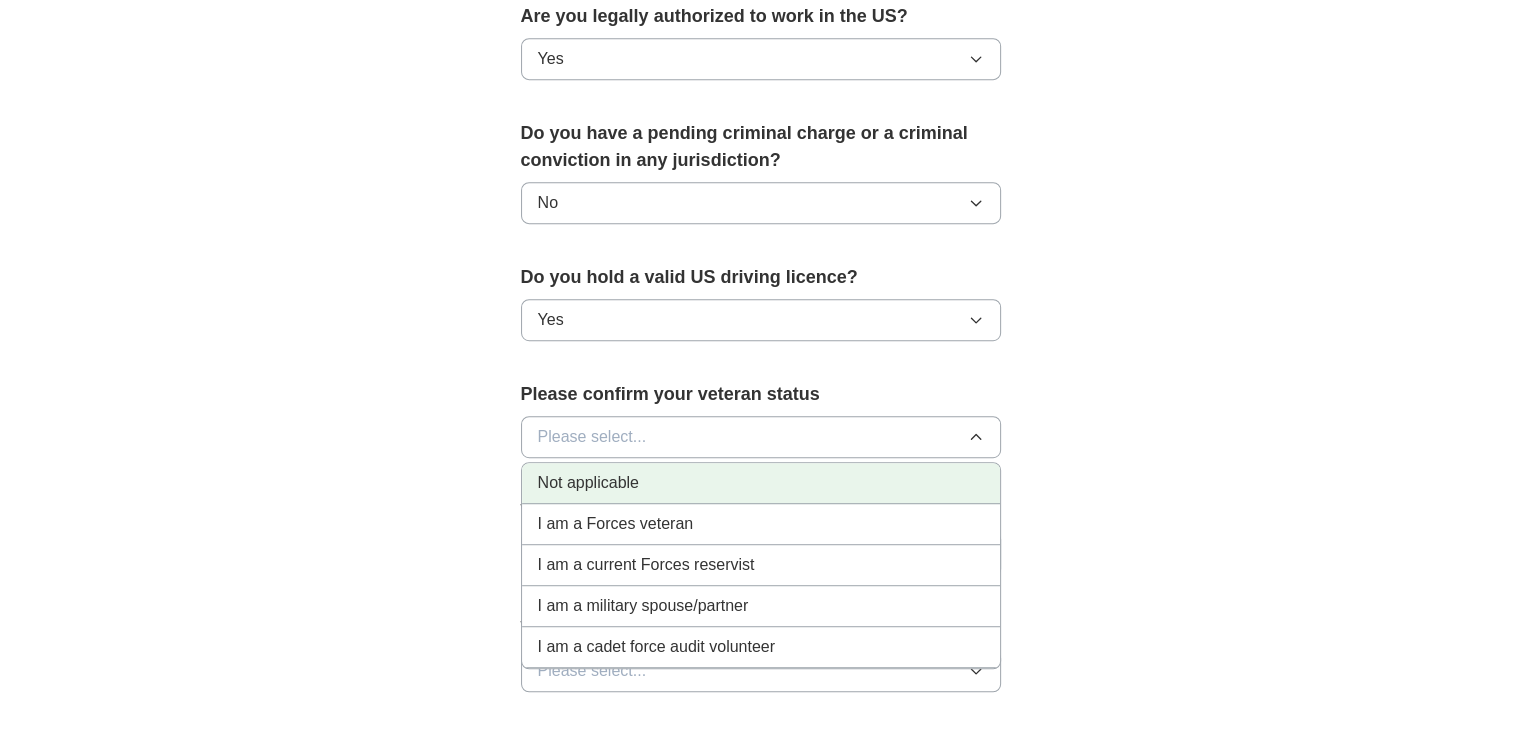 click on "Not applicable" at bounding box center [761, 483] 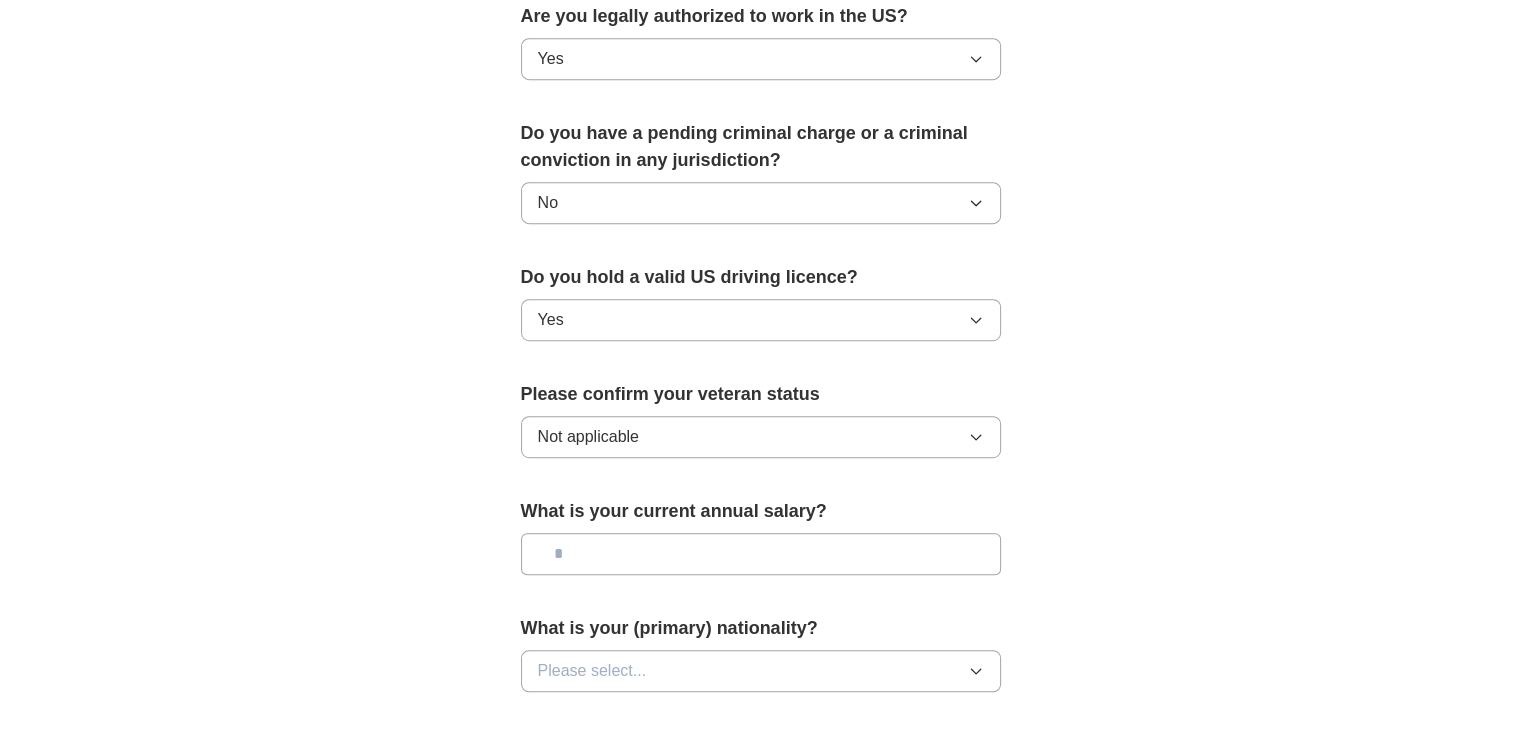 click at bounding box center [761, 554] 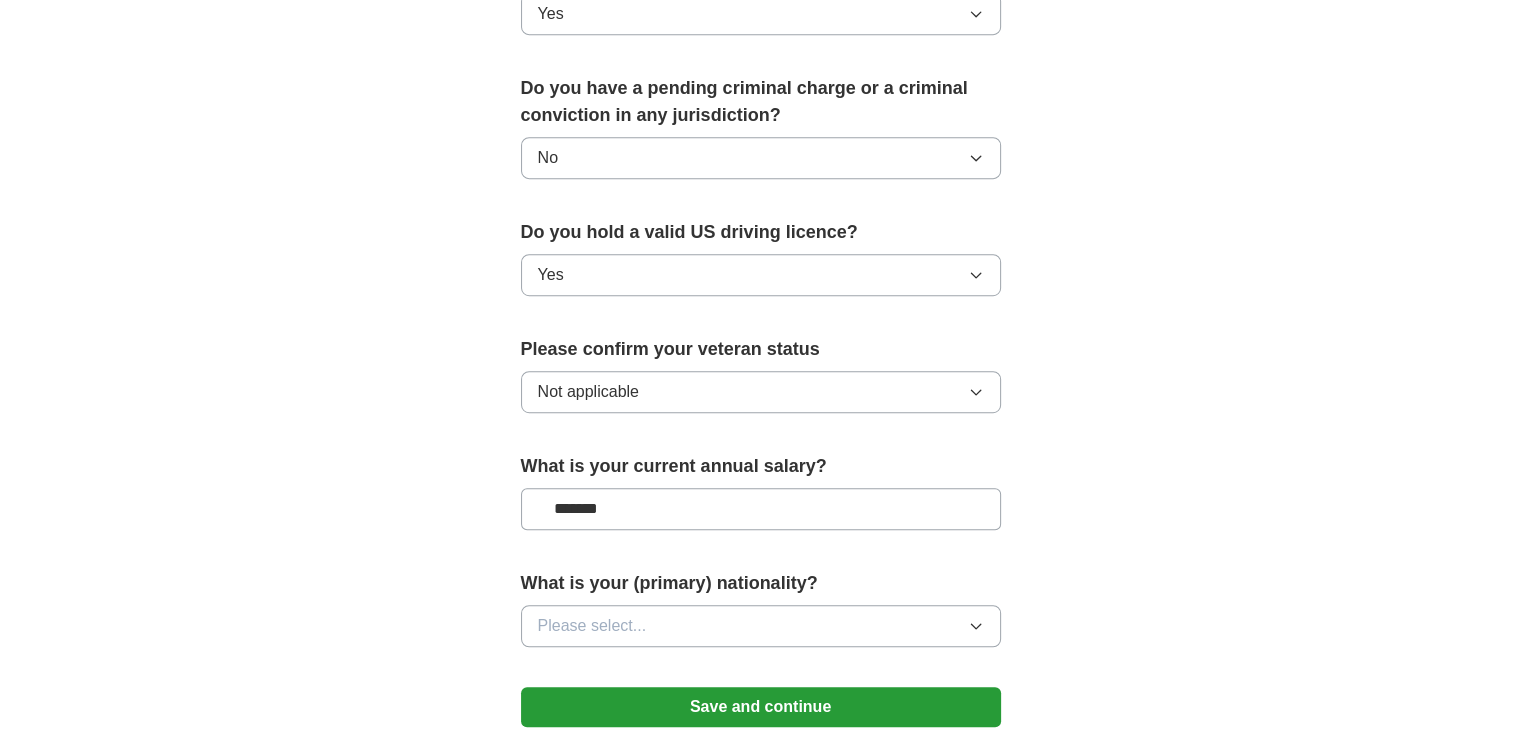 scroll, scrollTop: 1104, scrollLeft: 0, axis: vertical 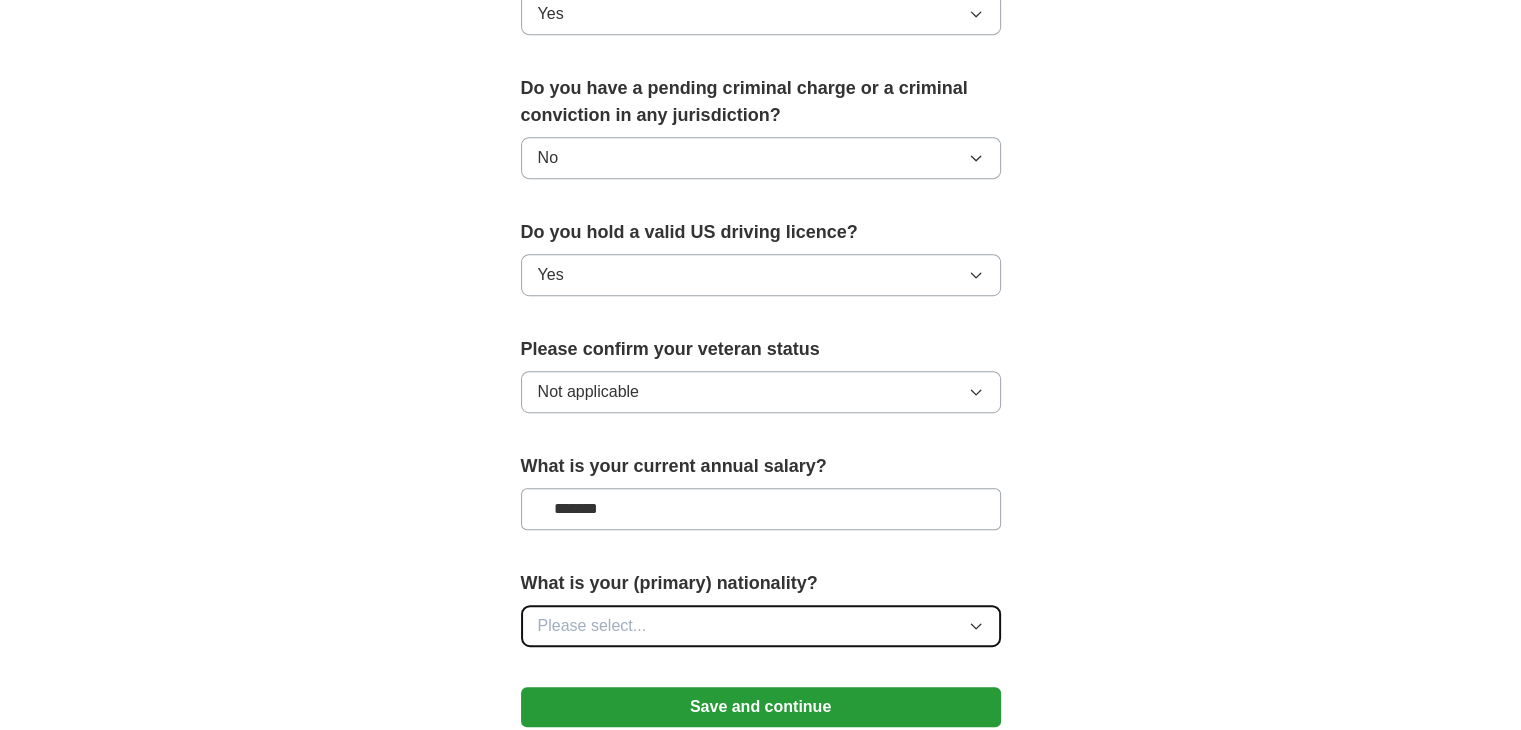 click on "Please select..." at bounding box center [592, 626] 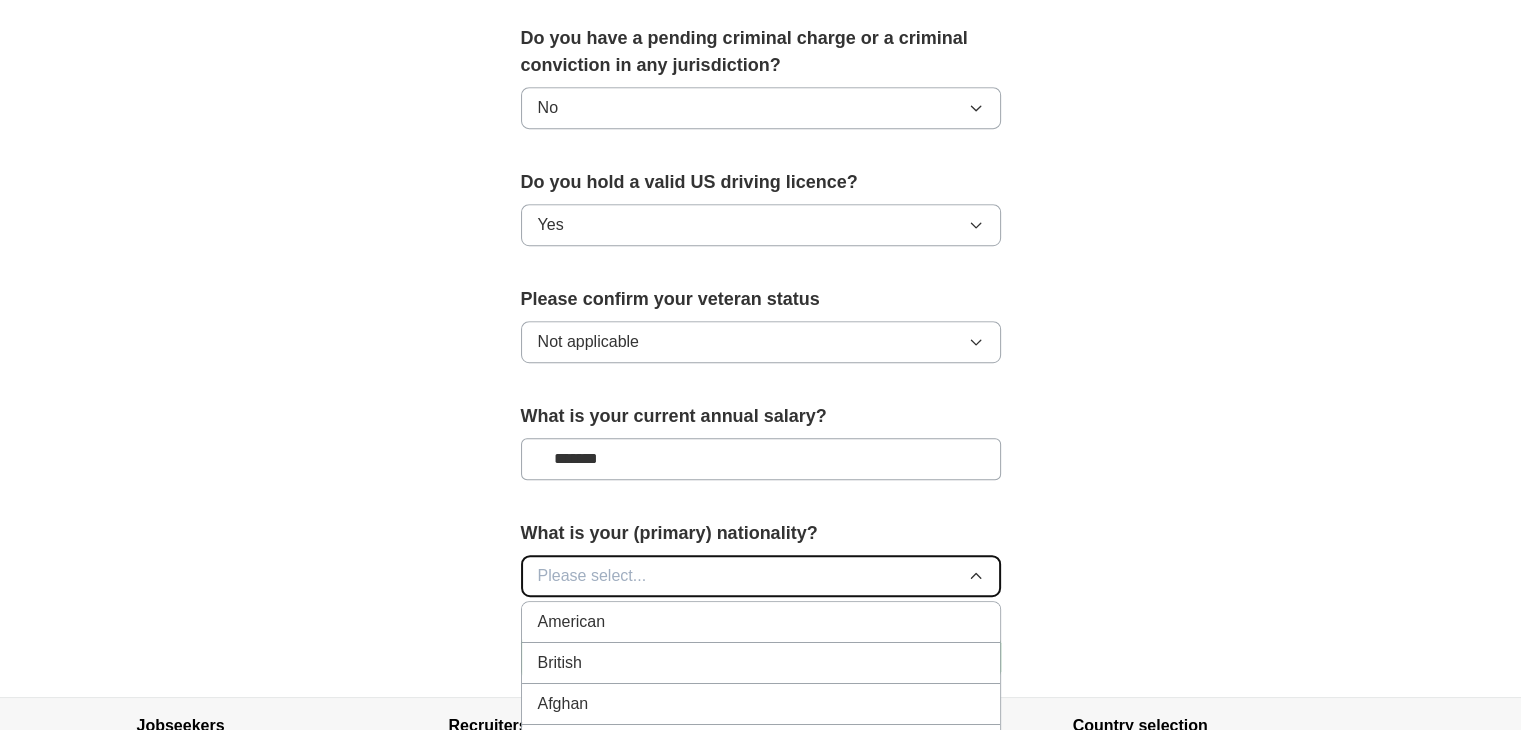 scroll, scrollTop: 1155, scrollLeft: 0, axis: vertical 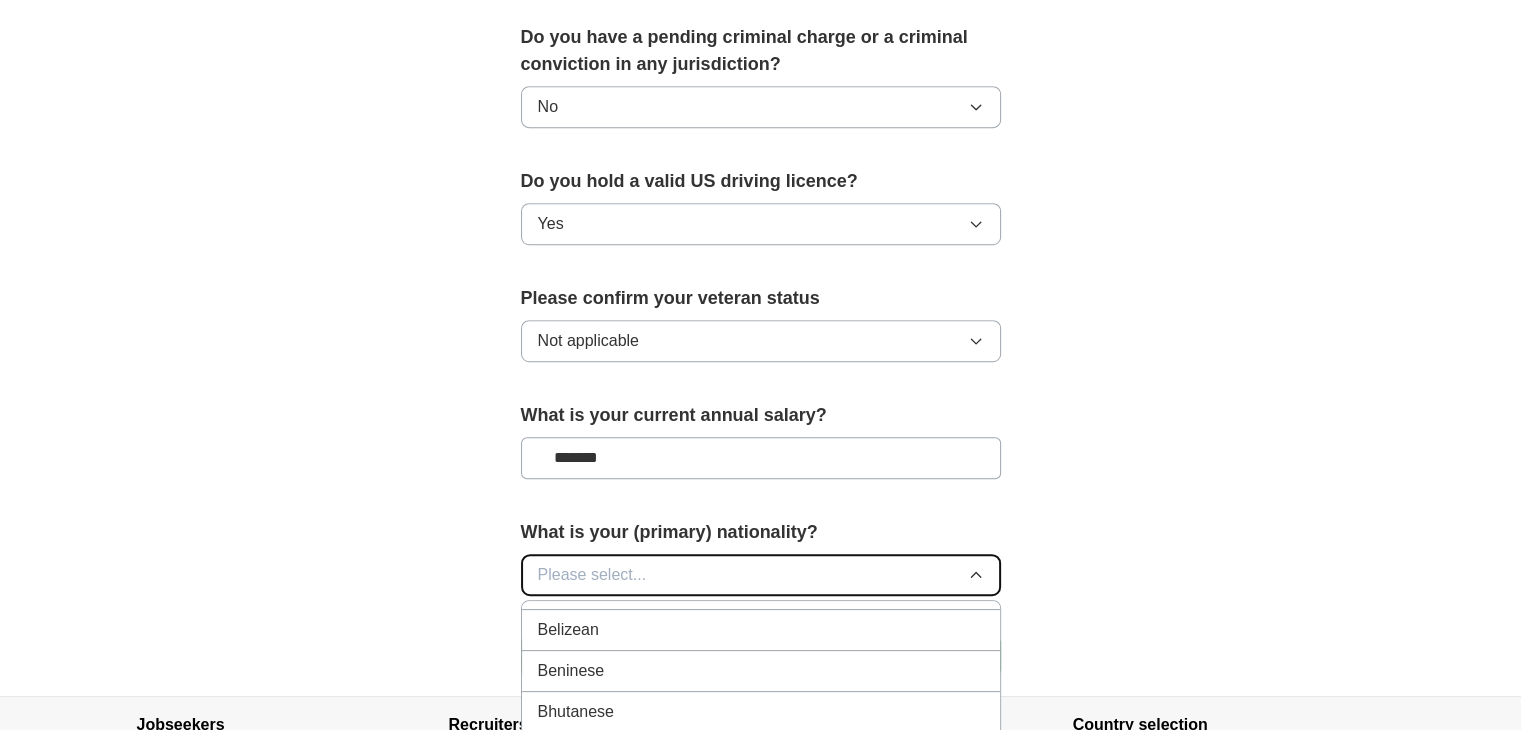 type 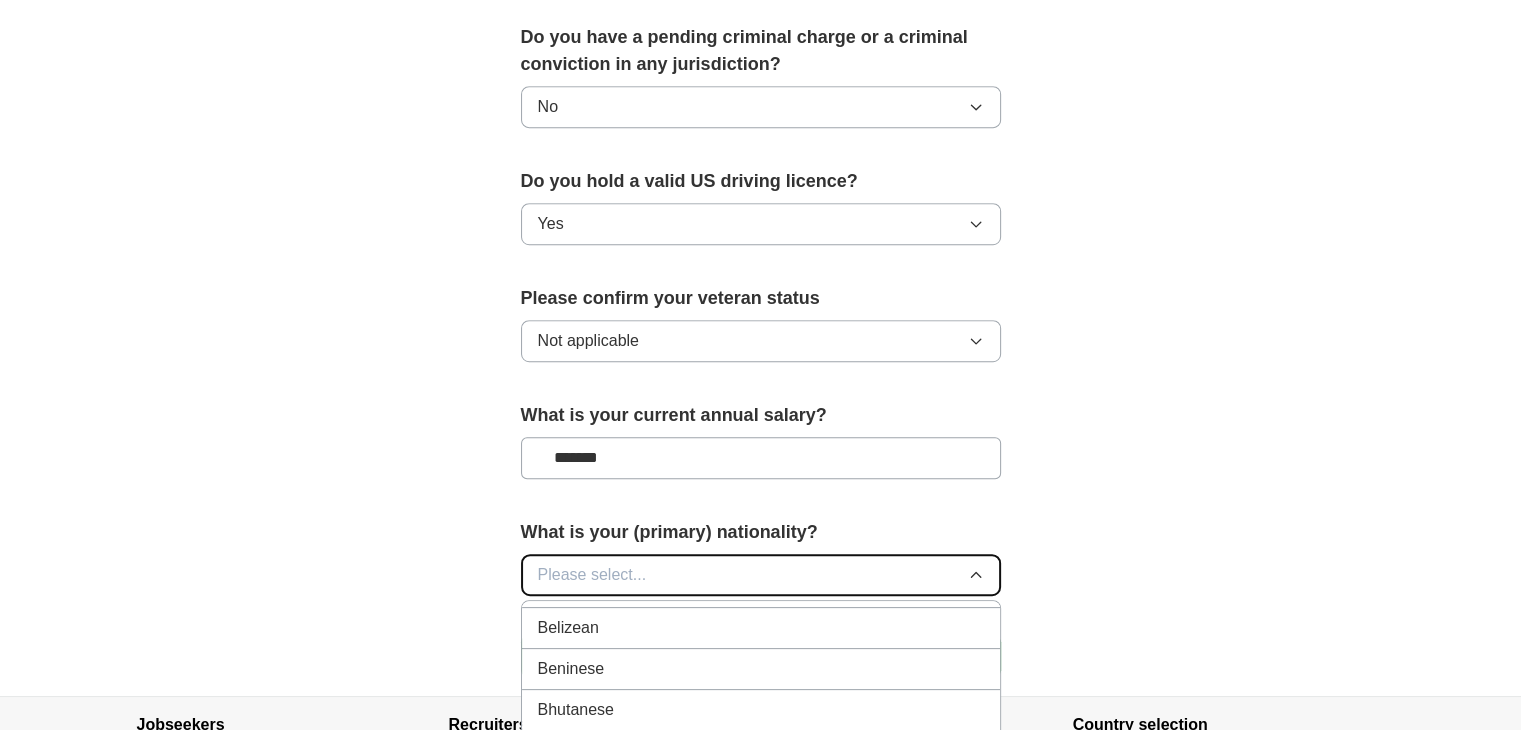 click on "Please select..." at bounding box center [592, 575] 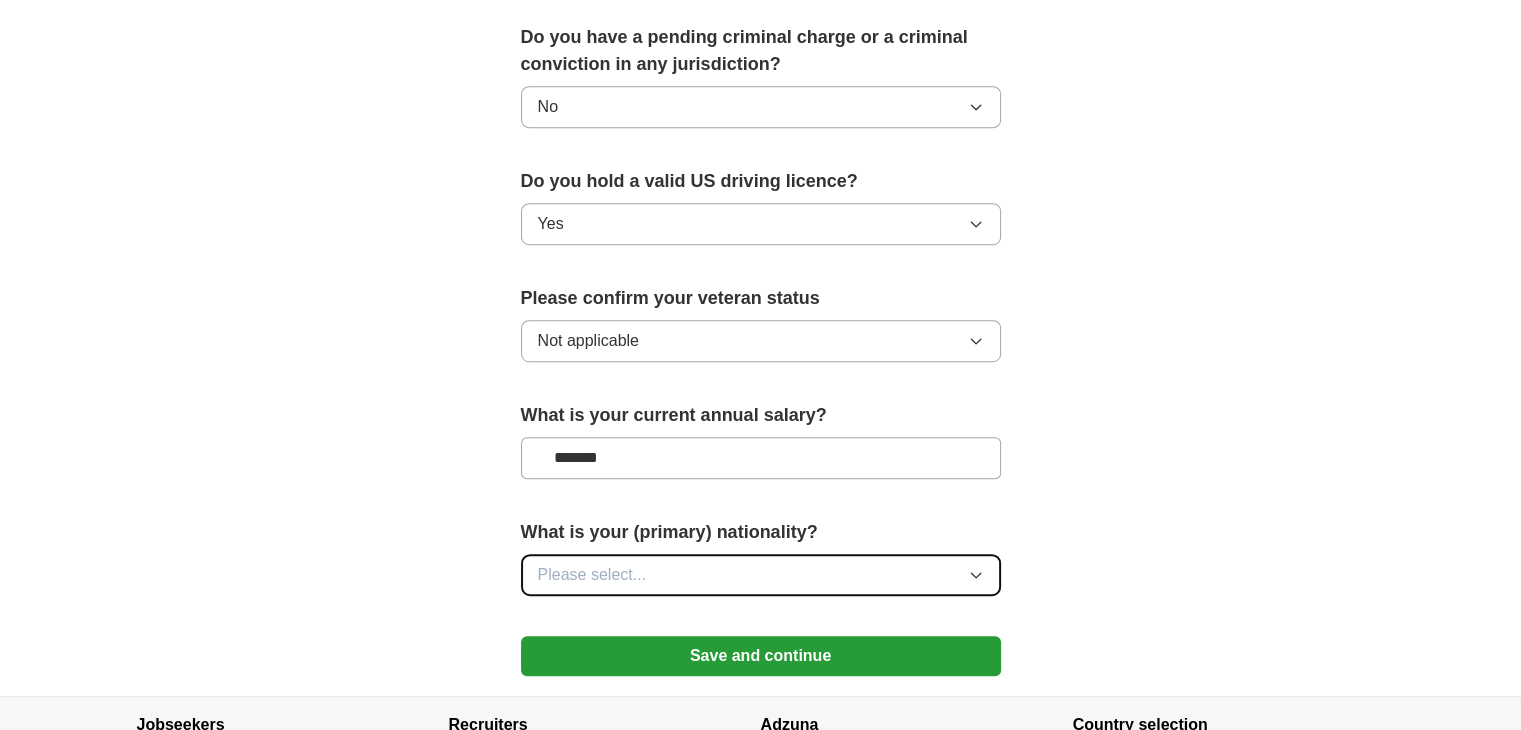click on "Please select..." at bounding box center (592, 575) 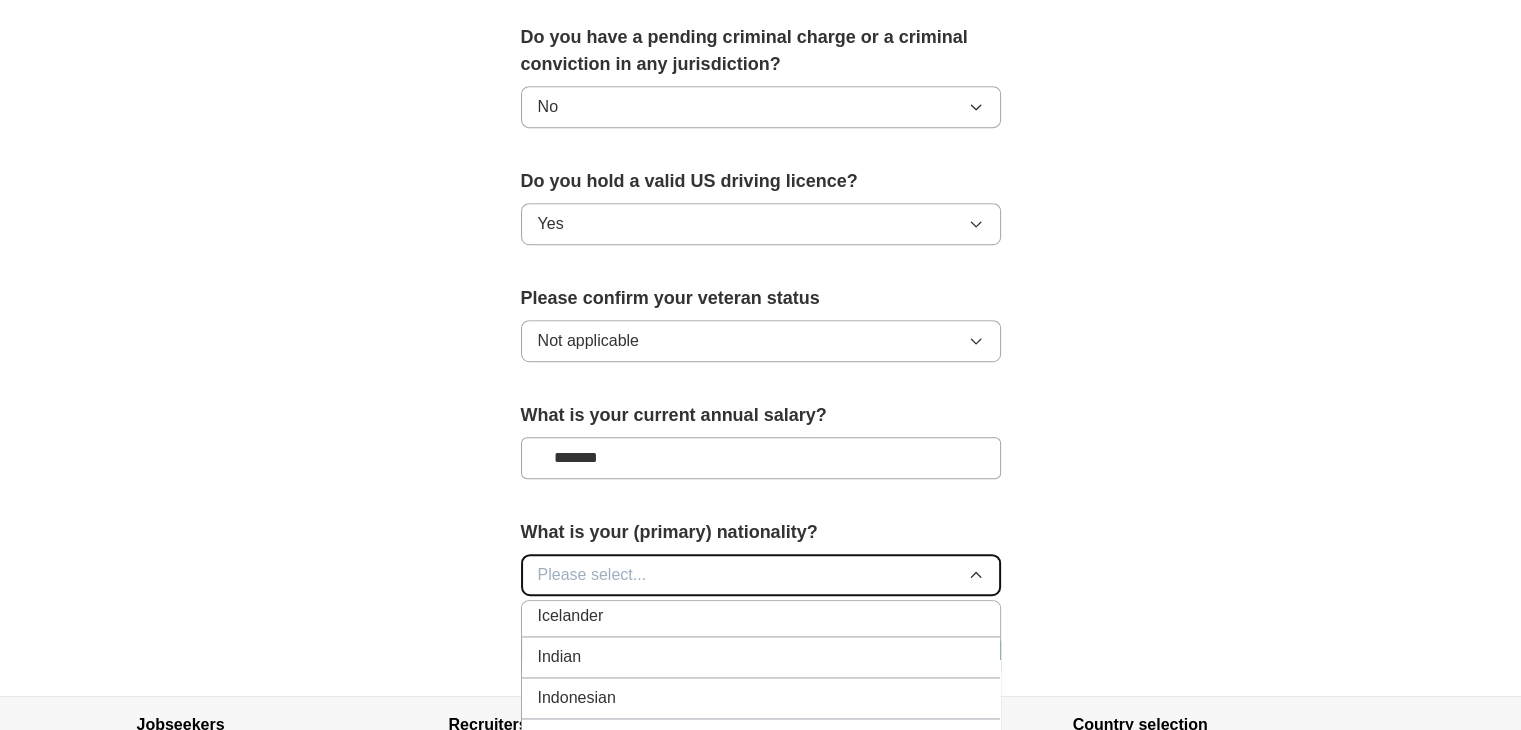 scroll, scrollTop: 3243, scrollLeft: 0, axis: vertical 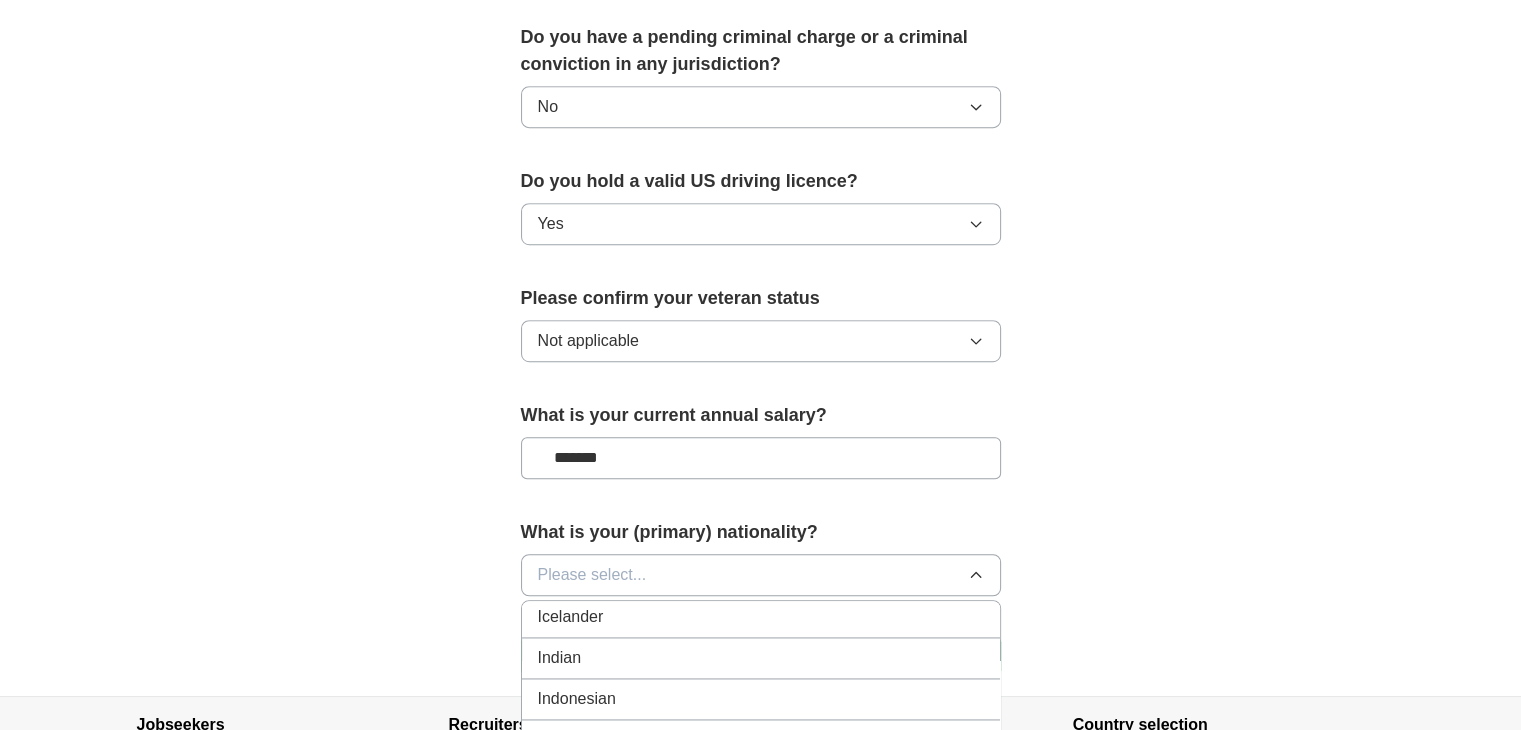 click on "Indian" at bounding box center [761, 658] 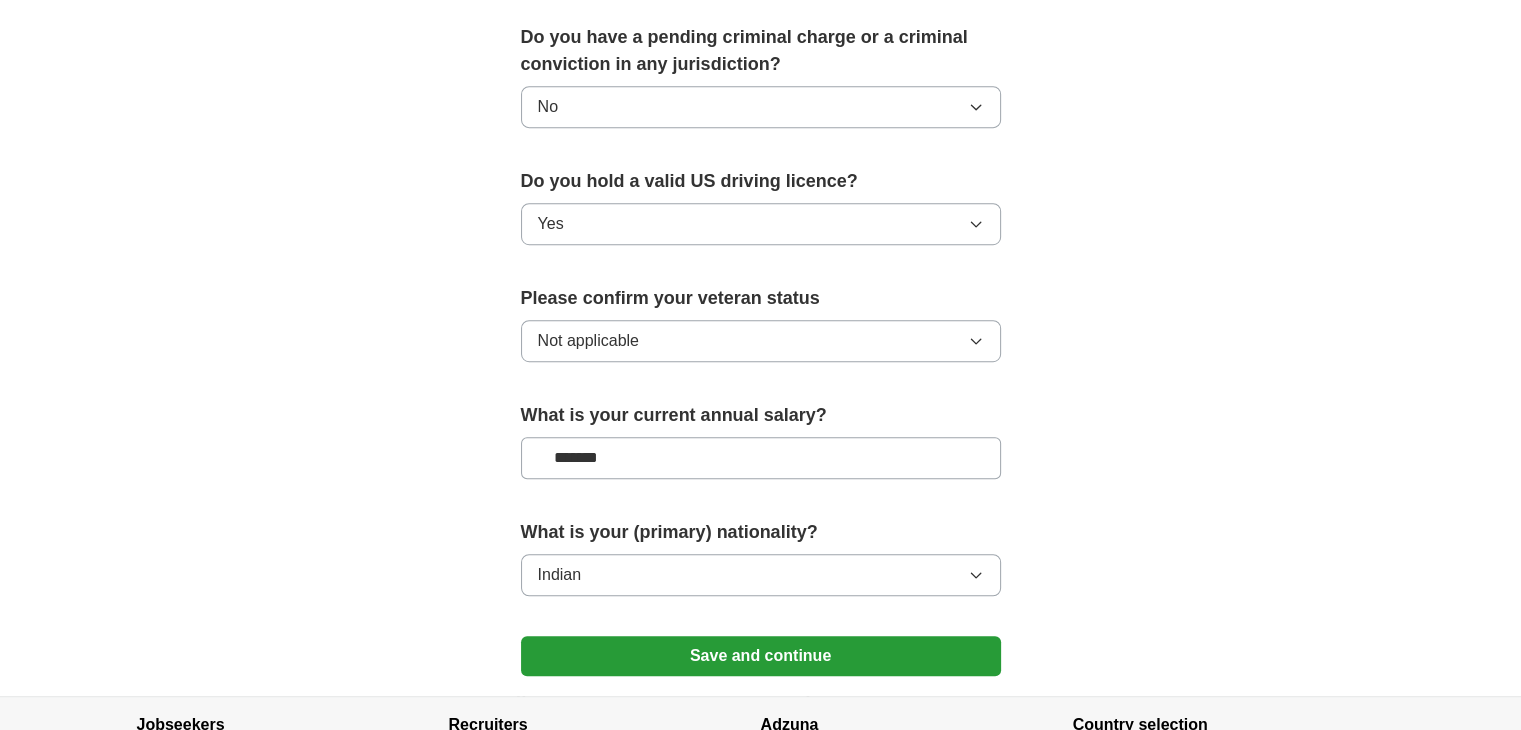 click on "*******" at bounding box center [761, 458] 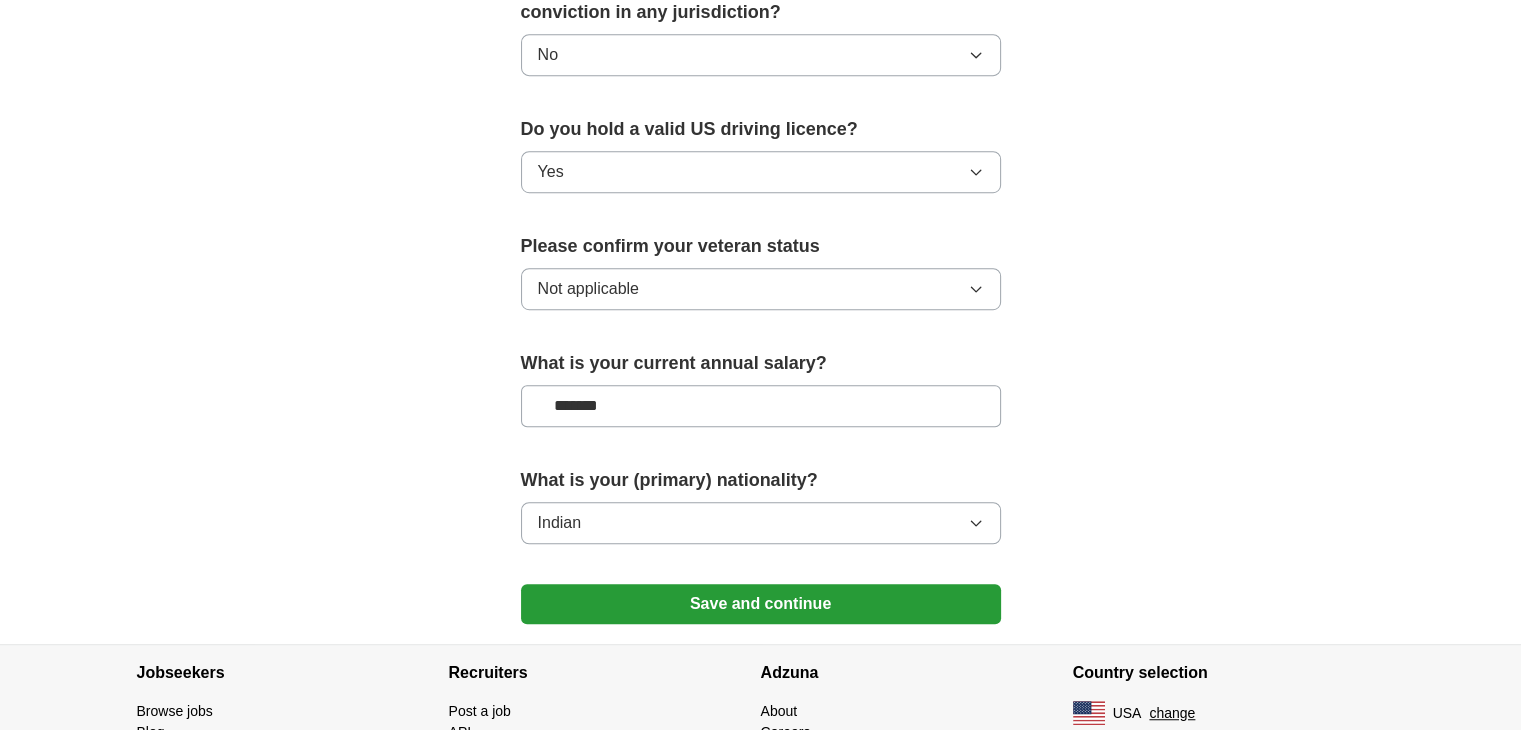 scroll, scrollTop: 1232, scrollLeft: 0, axis: vertical 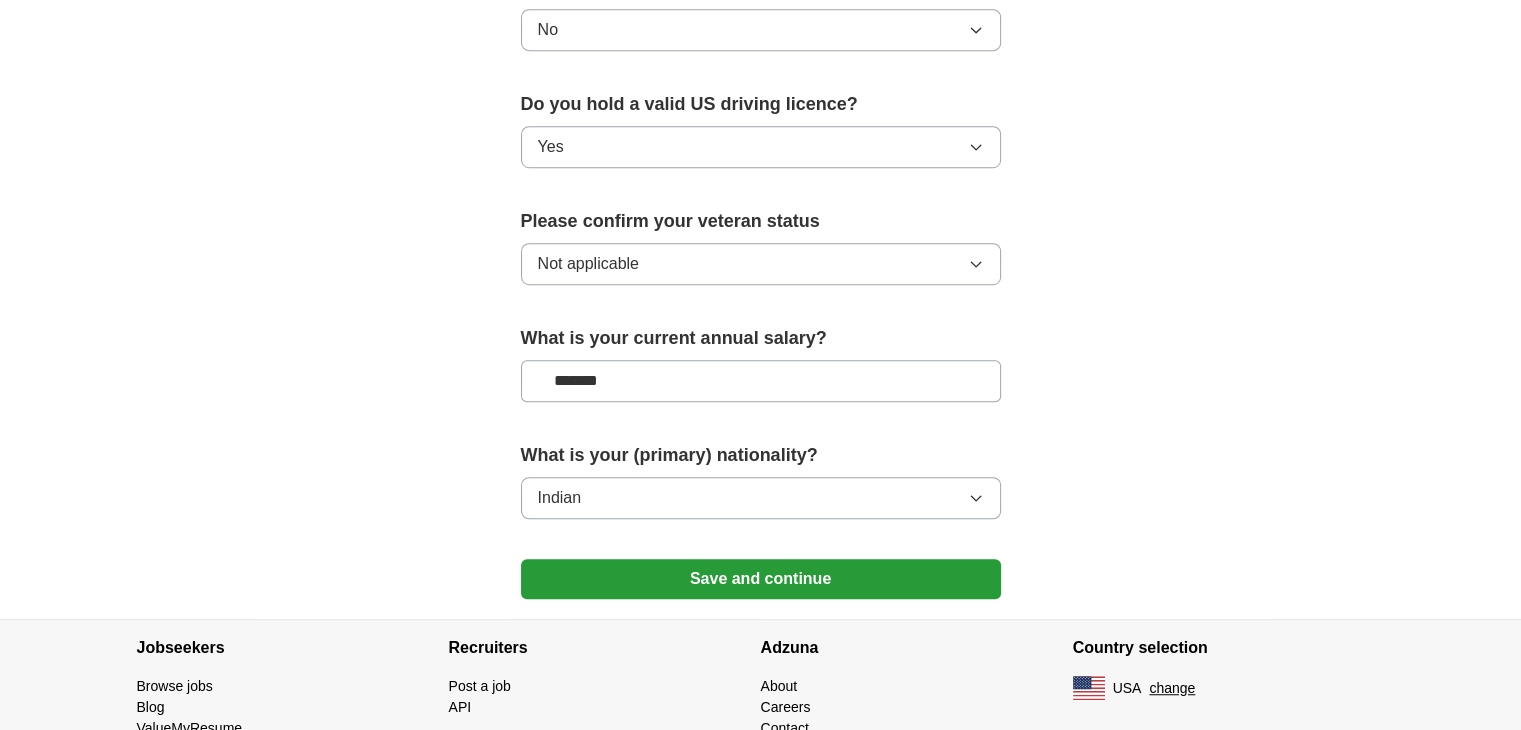 type on "*******" 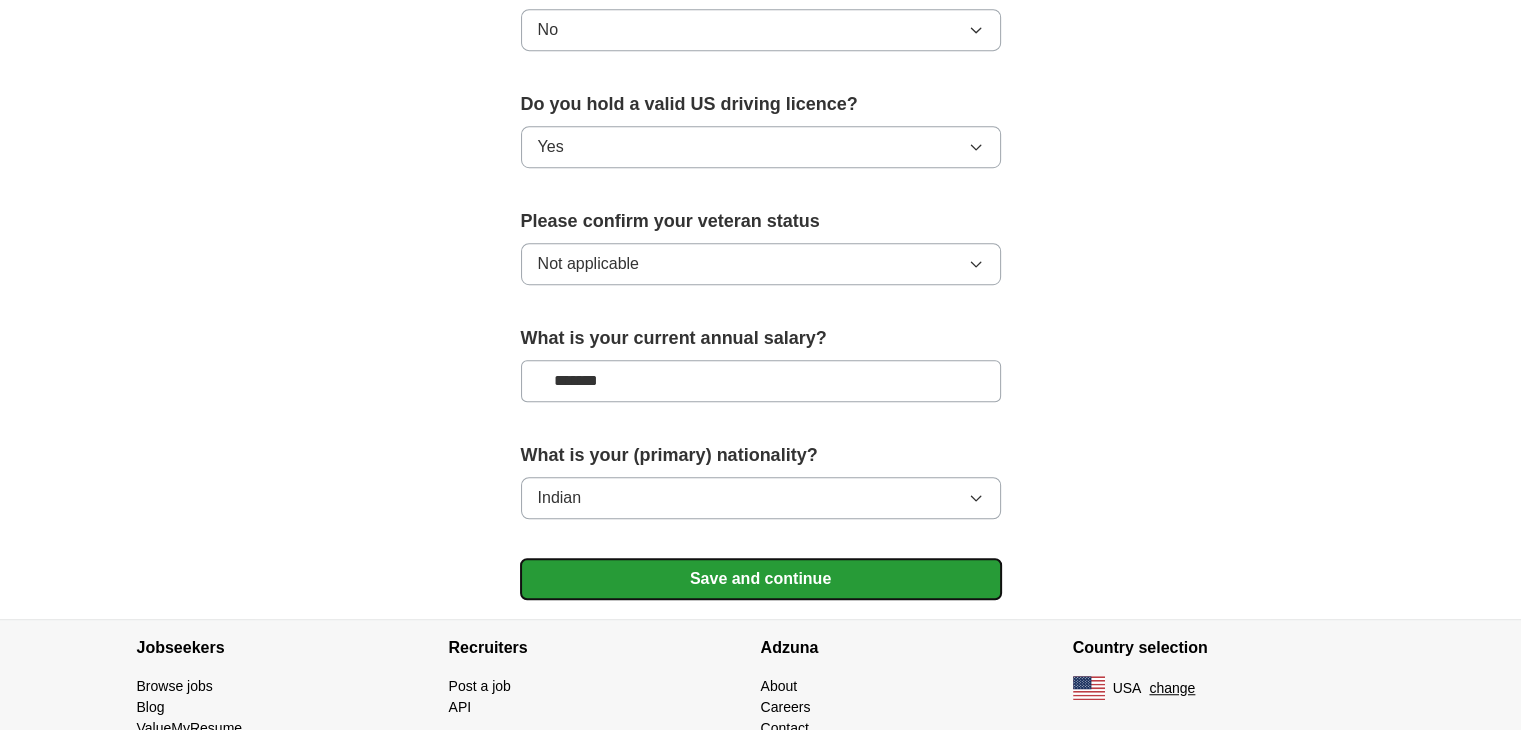 click on "Save and continue" at bounding box center [761, 579] 